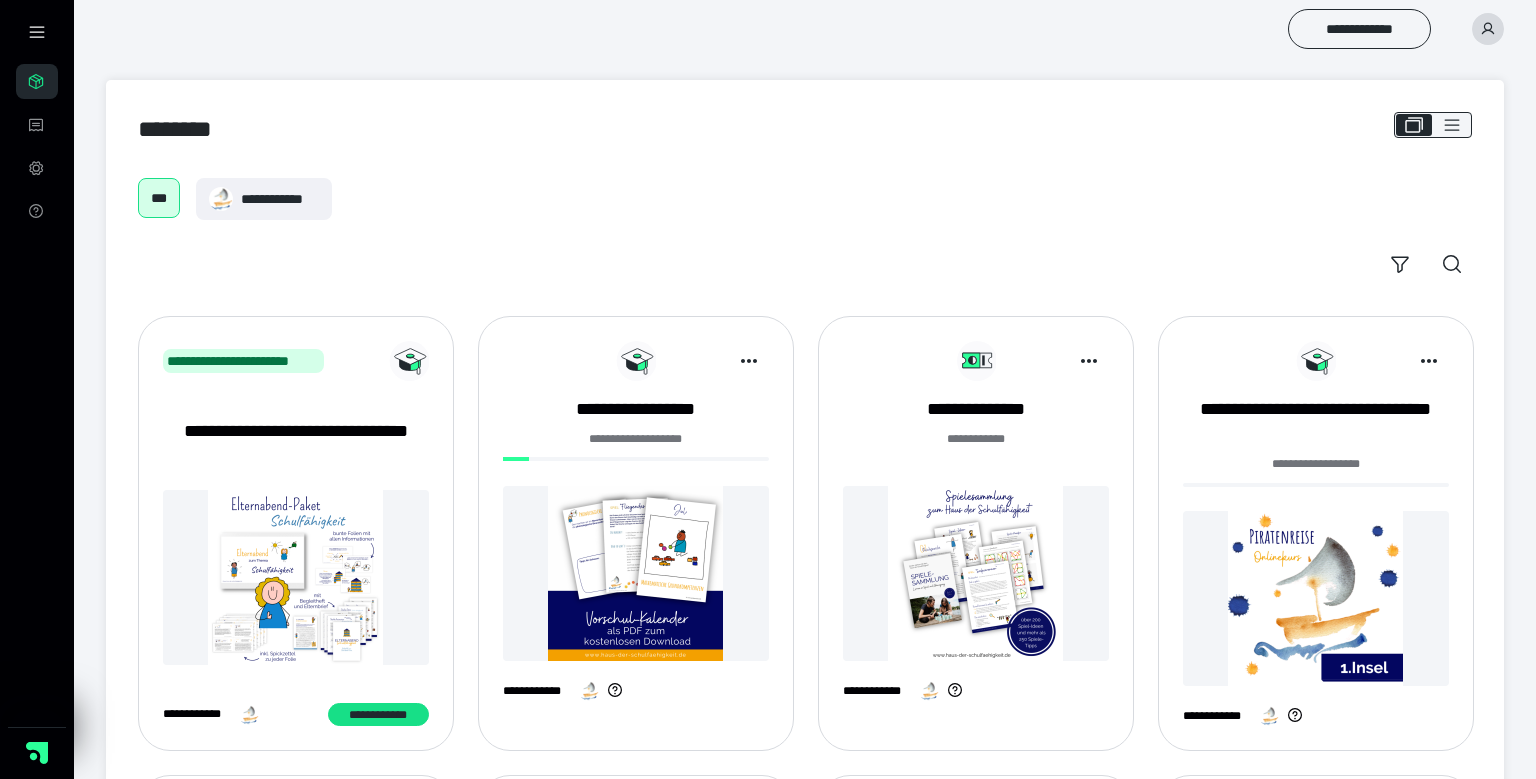 scroll, scrollTop: 0, scrollLeft: 0, axis: both 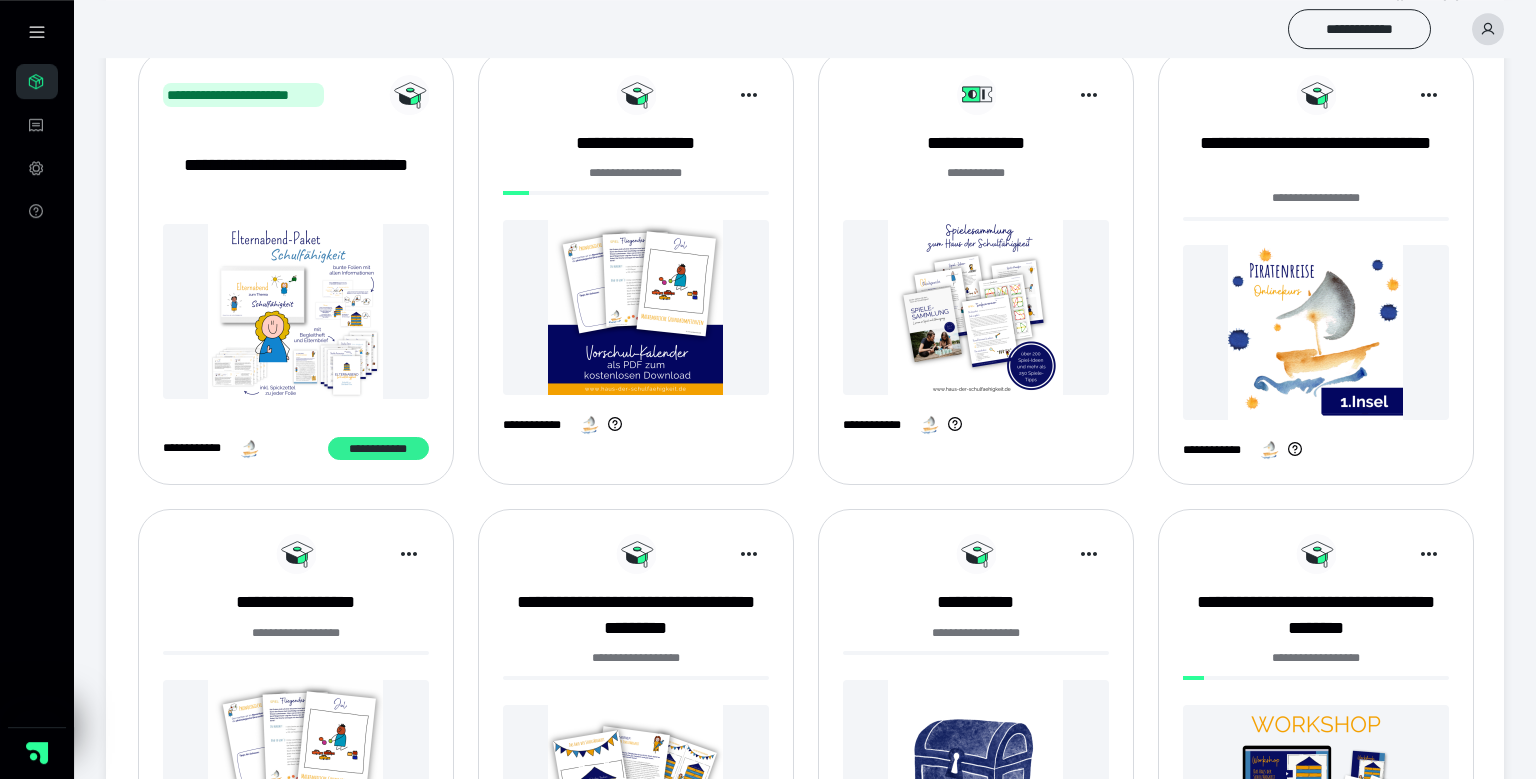 click on "**********" at bounding box center (378, 449) 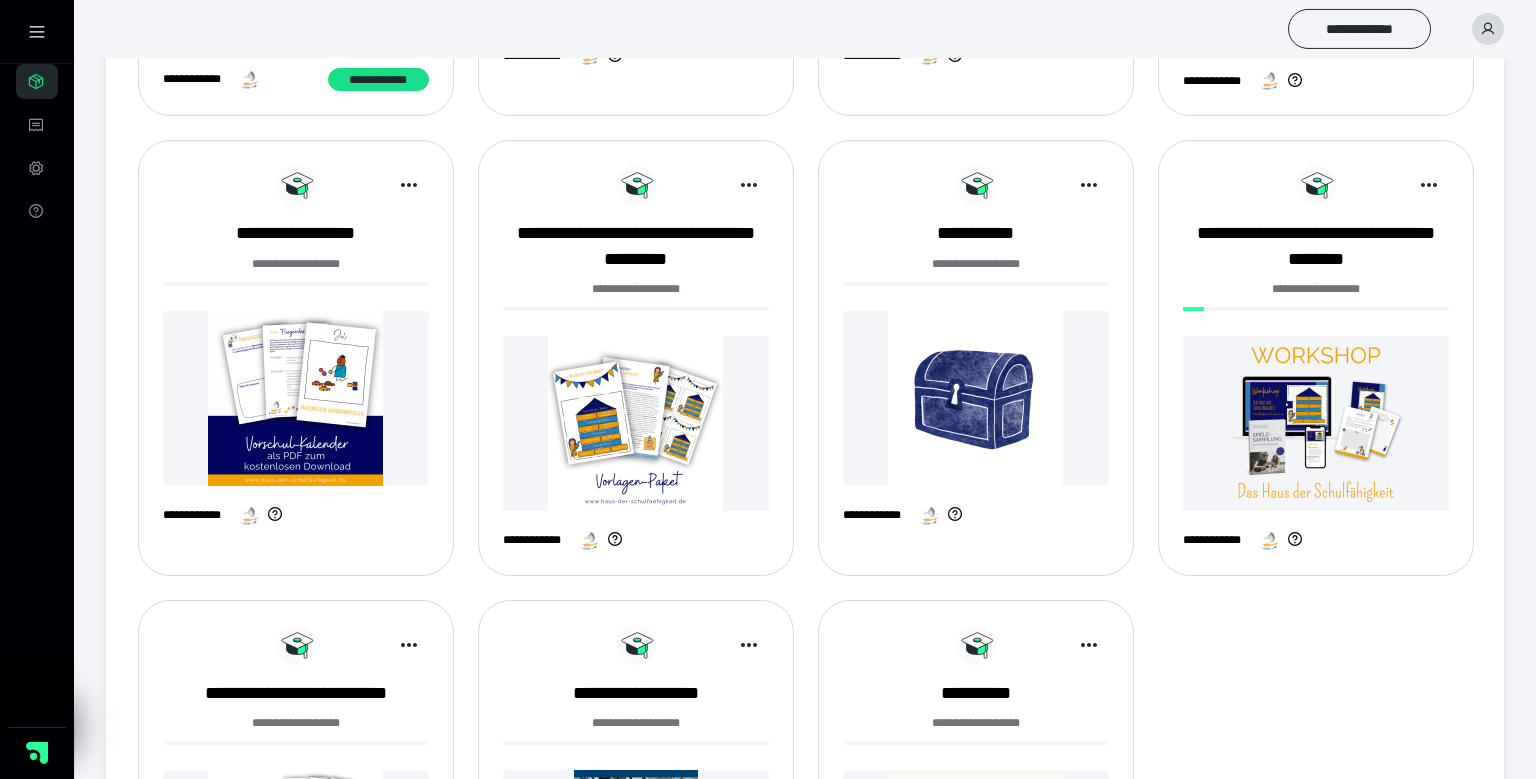 scroll, scrollTop: 602, scrollLeft: 0, axis: vertical 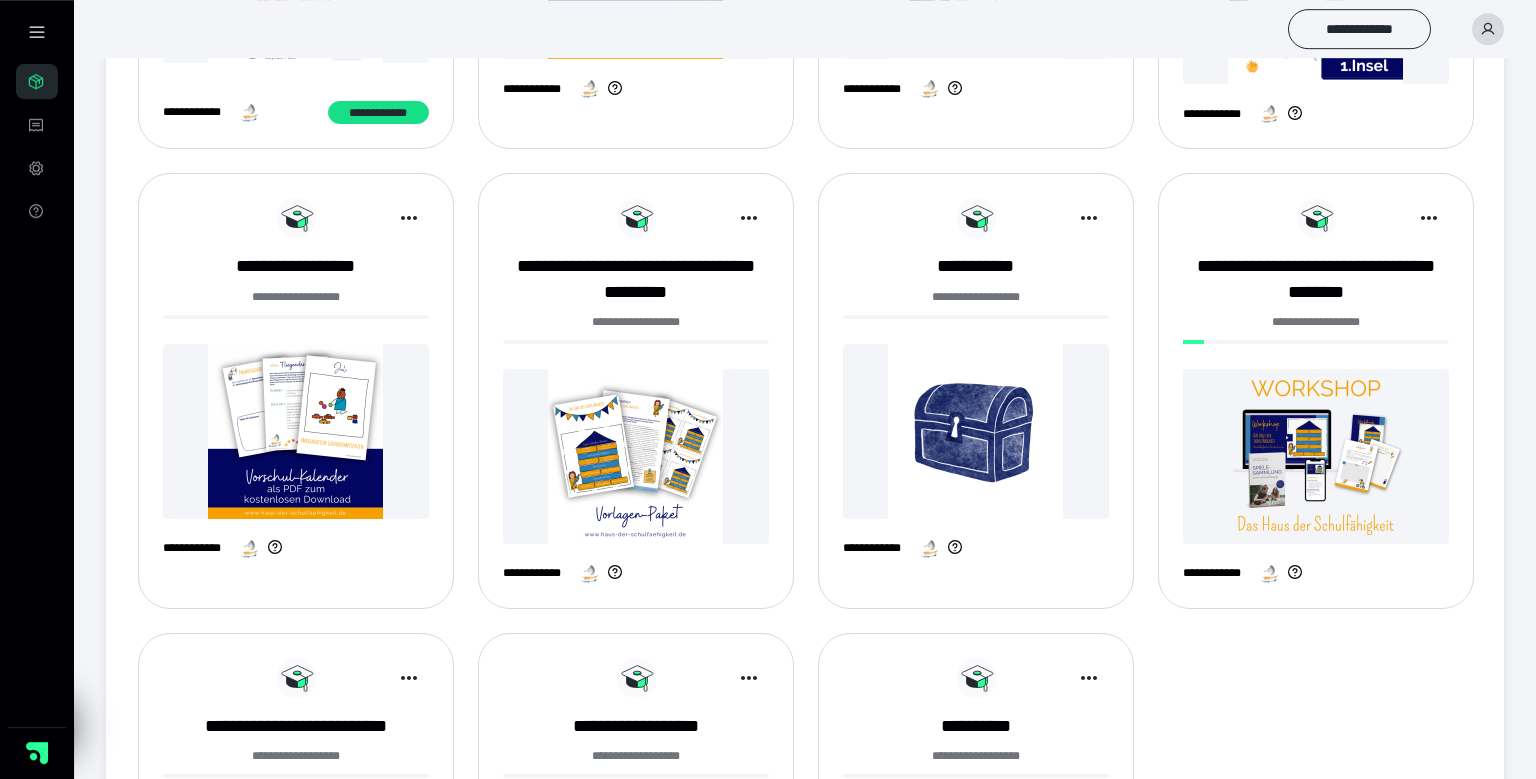 click at bounding box center [636, 456] 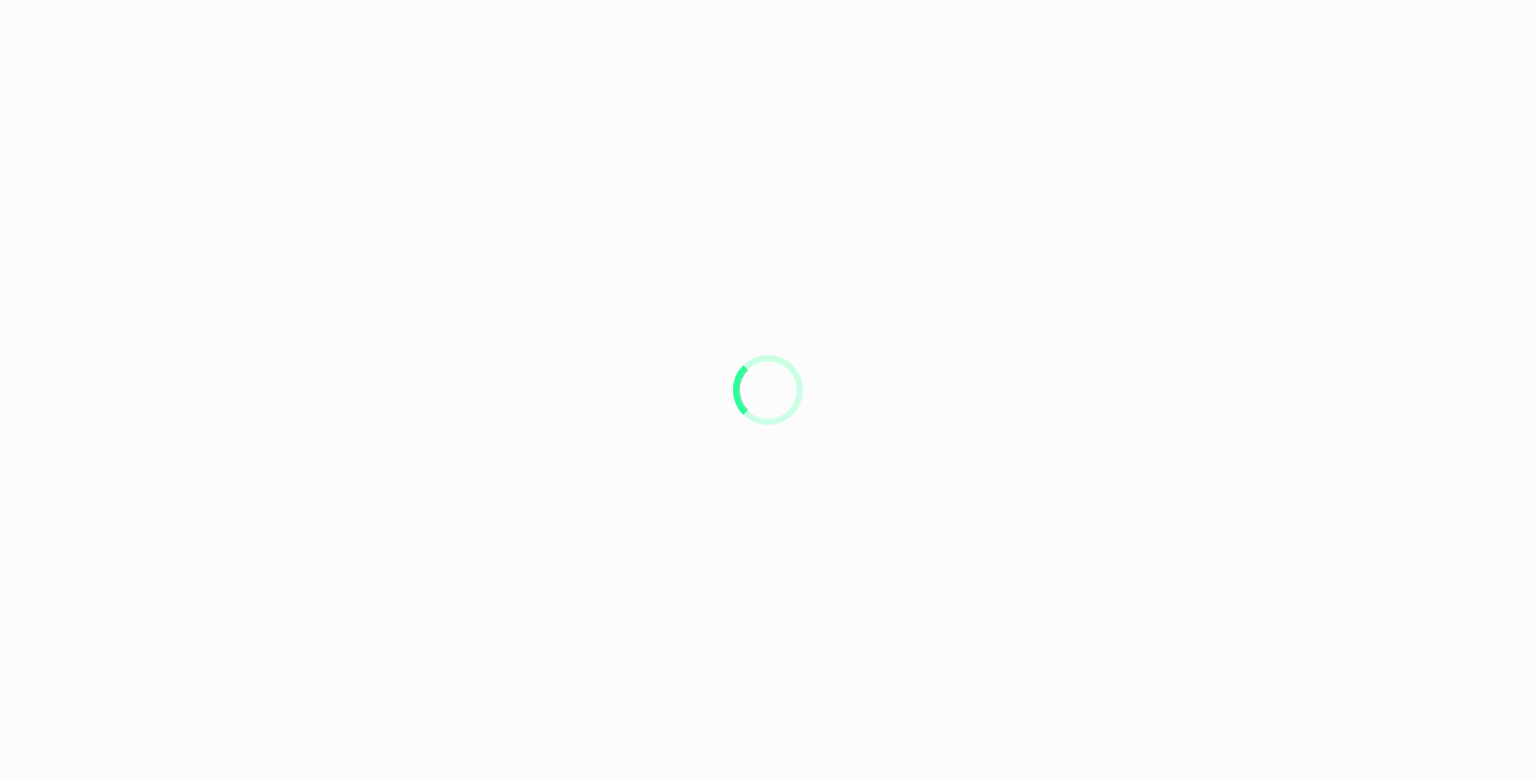 scroll, scrollTop: 0, scrollLeft: 0, axis: both 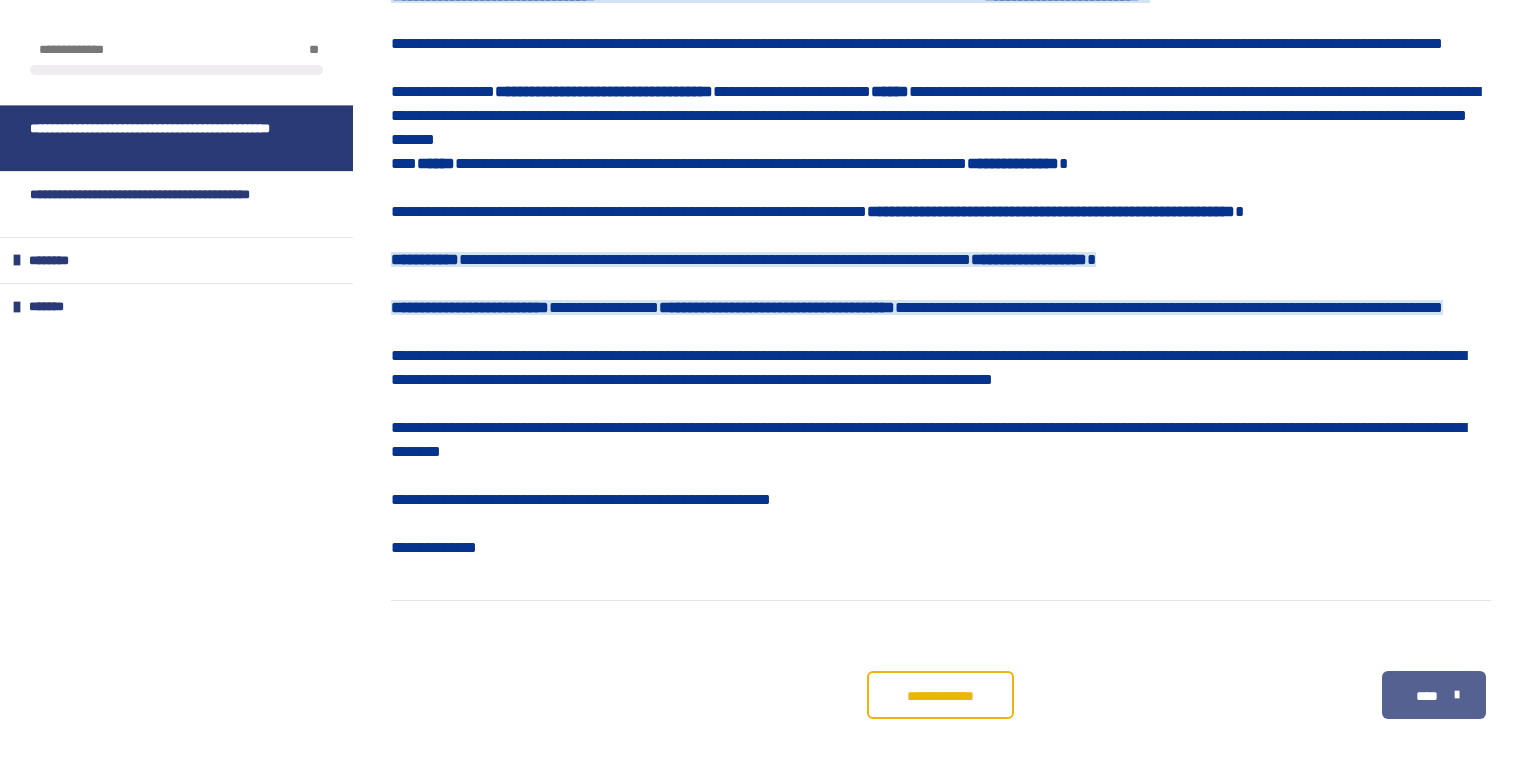 click on "****" at bounding box center (1434, 695) 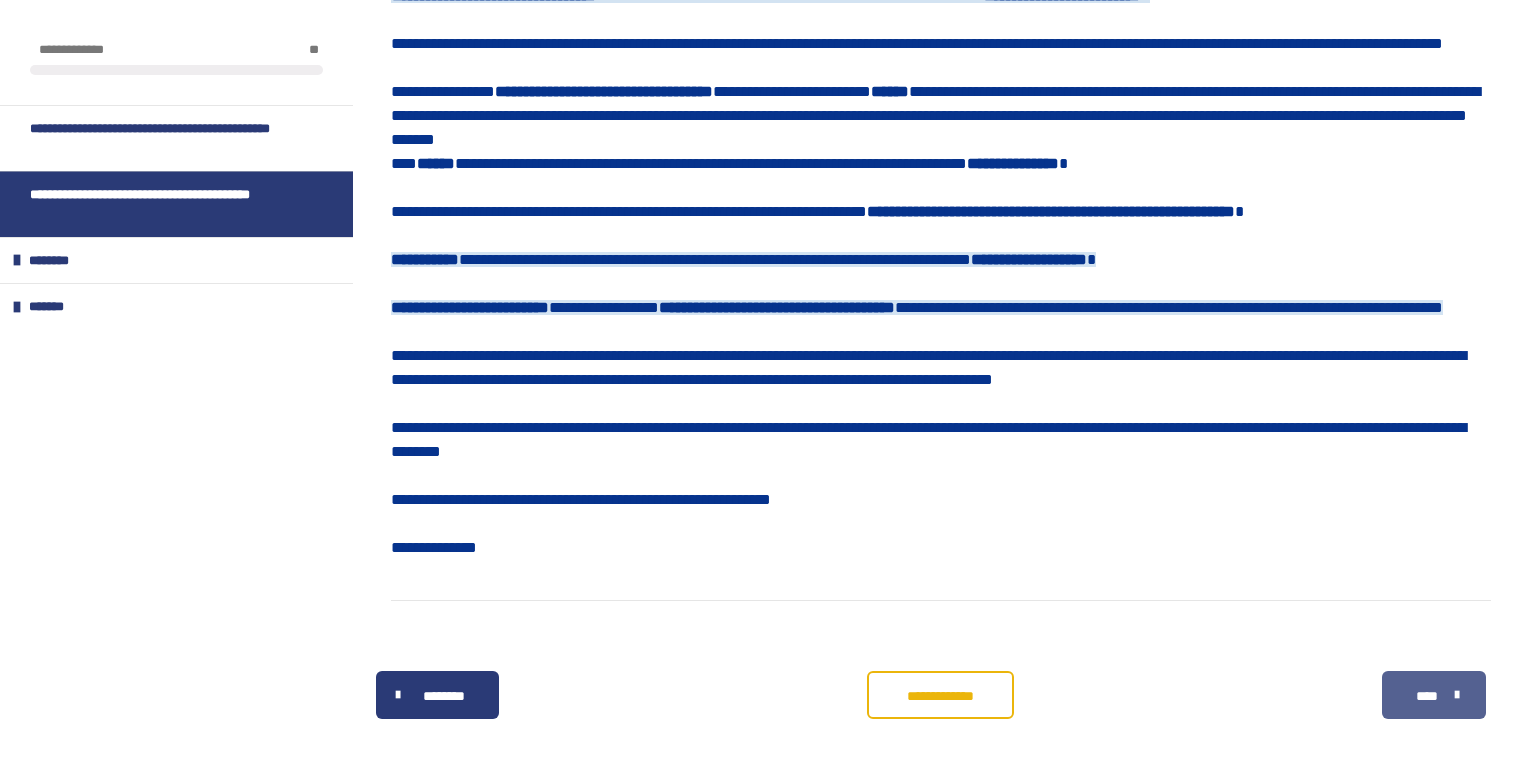 scroll, scrollTop: 431, scrollLeft: 0, axis: vertical 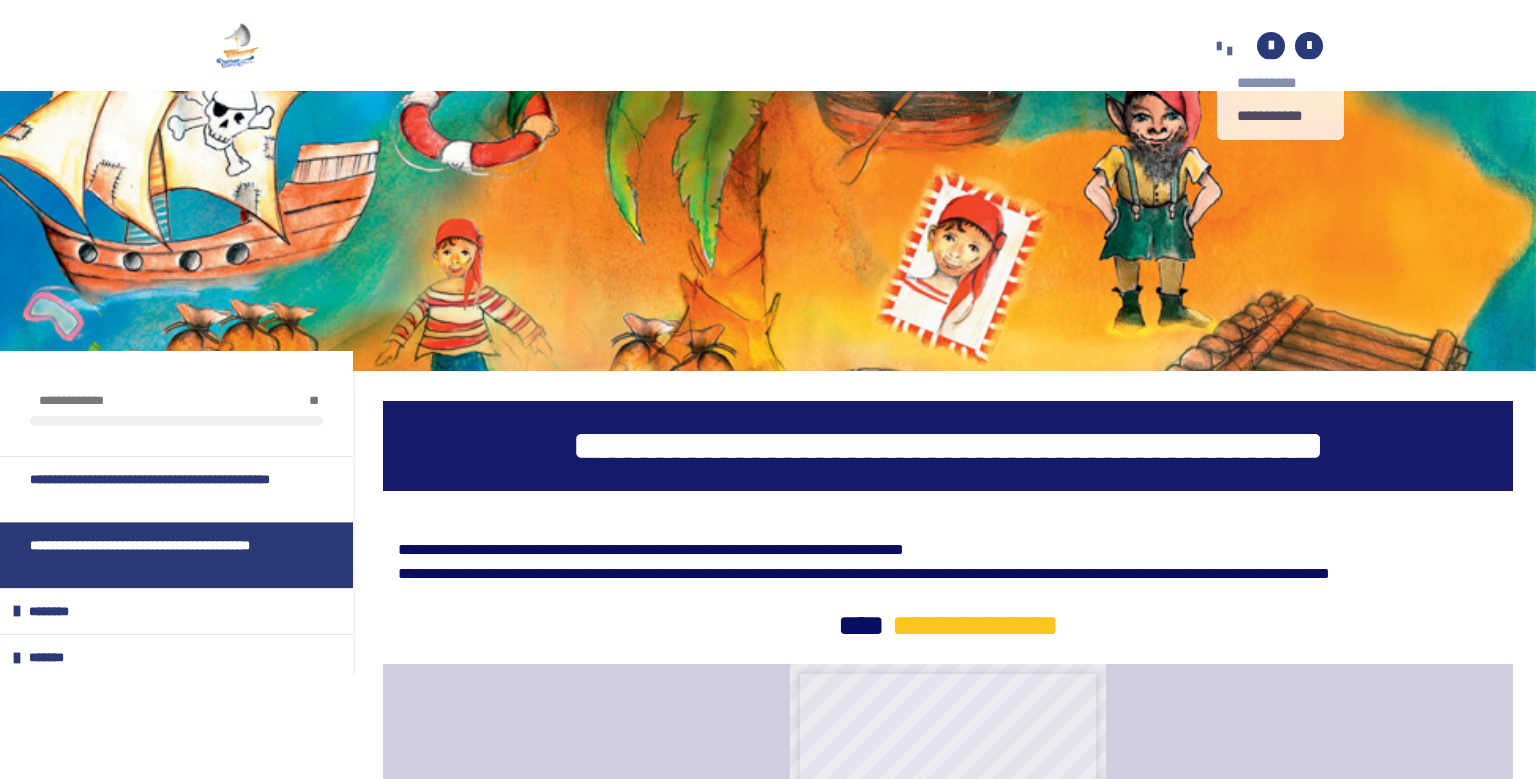 click on "**********" at bounding box center (1280, 83) 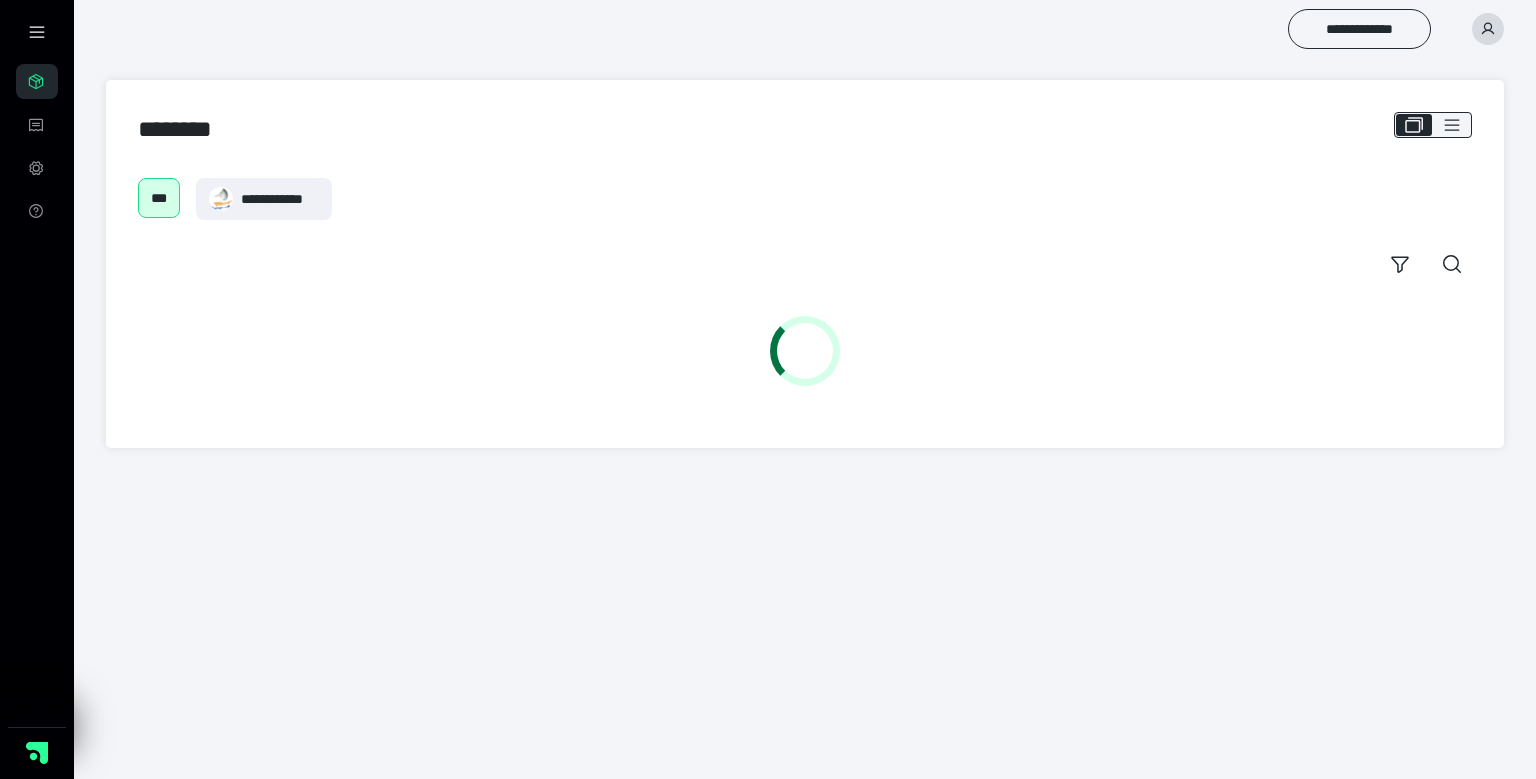 scroll, scrollTop: 0, scrollLeft: 0, axis: both 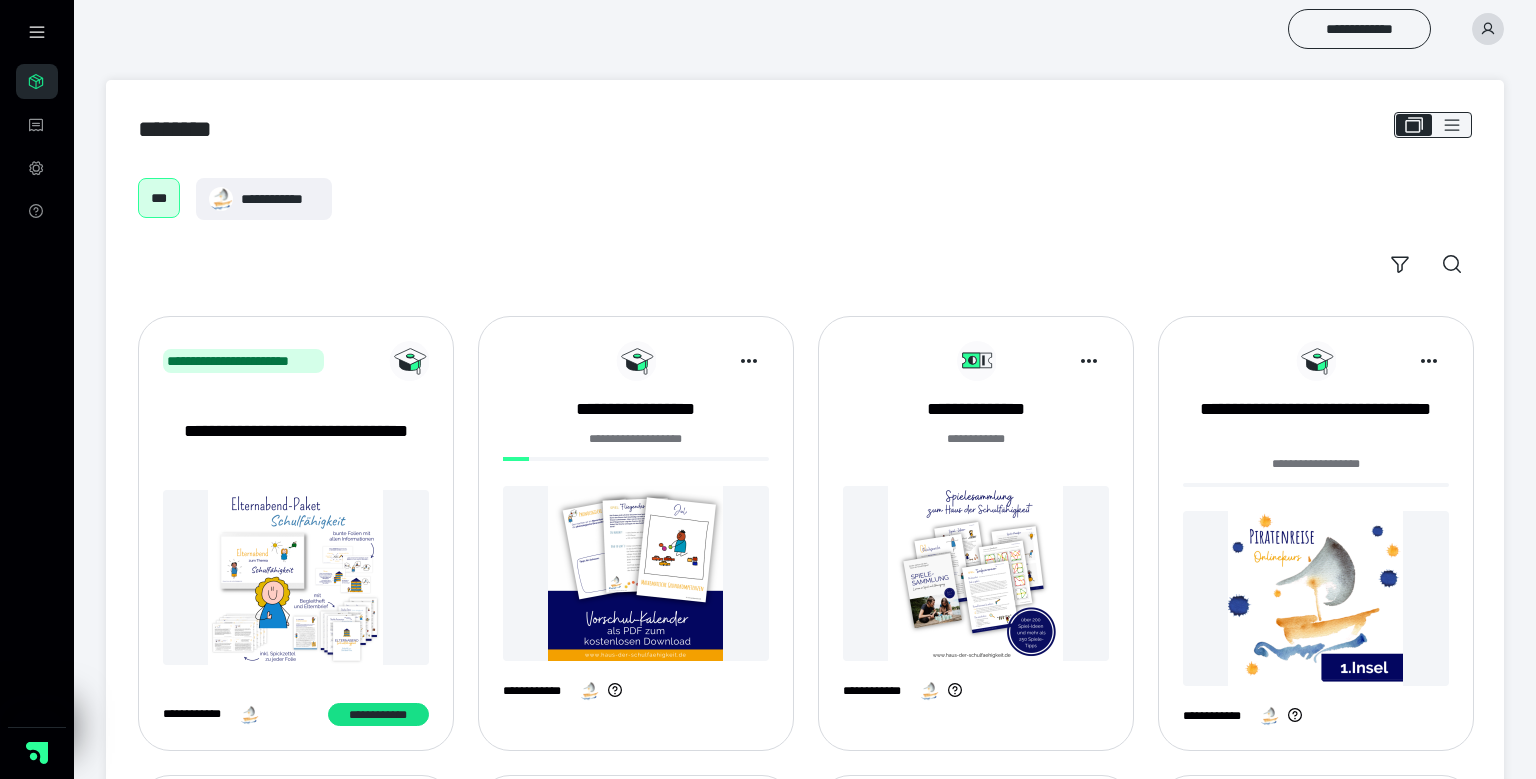click on "***" at bounding box center [159, 198] 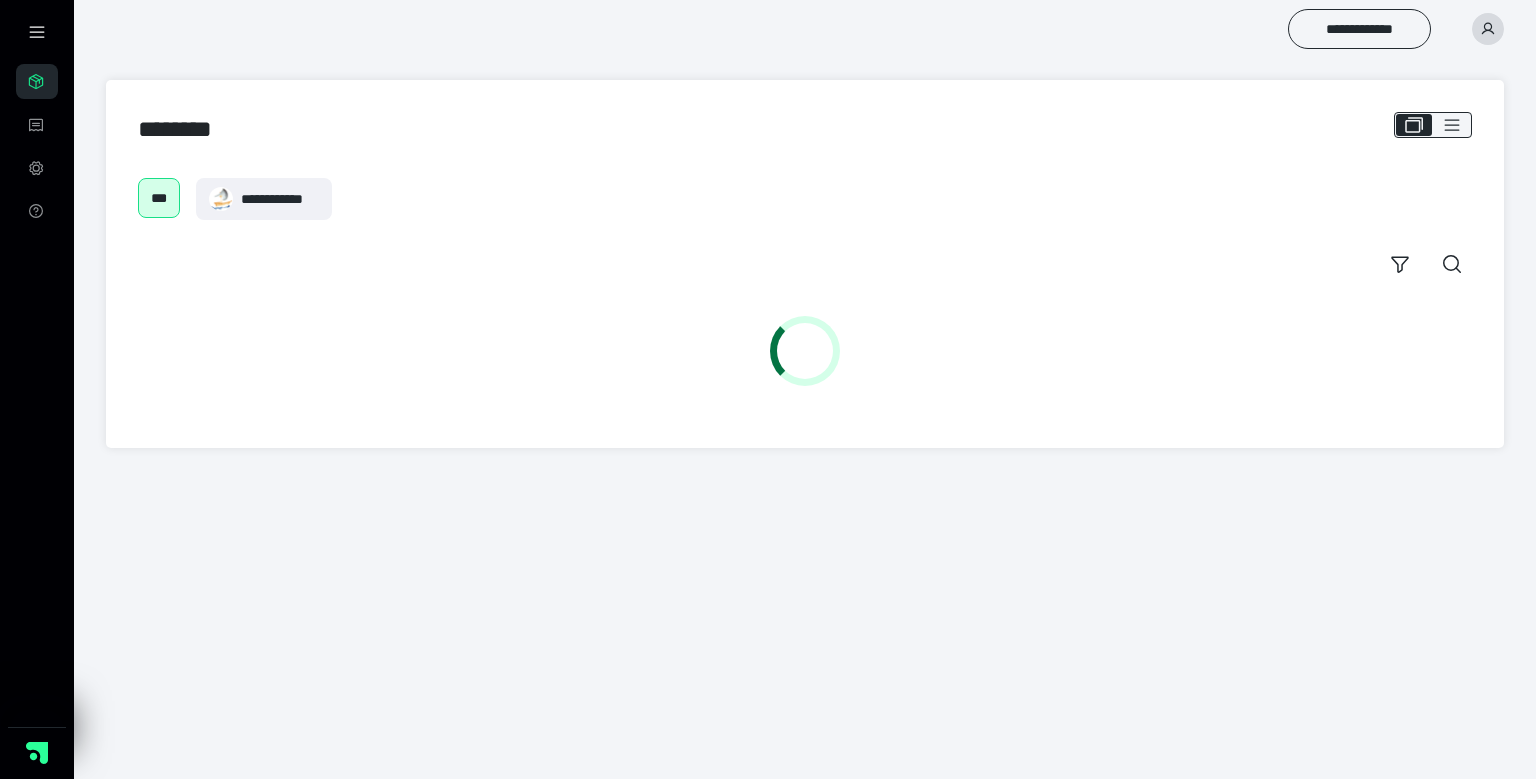 scroll, scrollTop: 0, scrollLeft: 0, axis: both 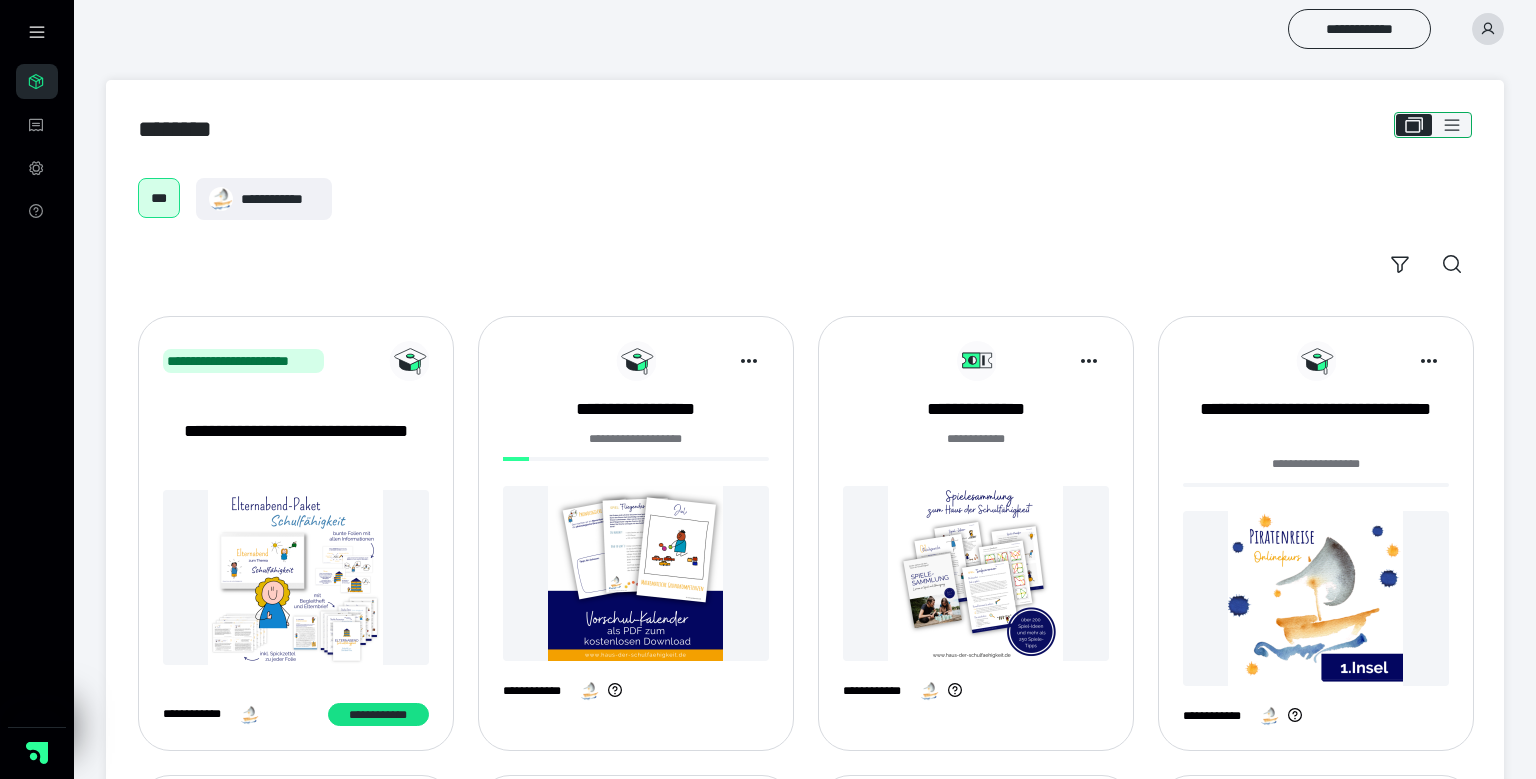 click 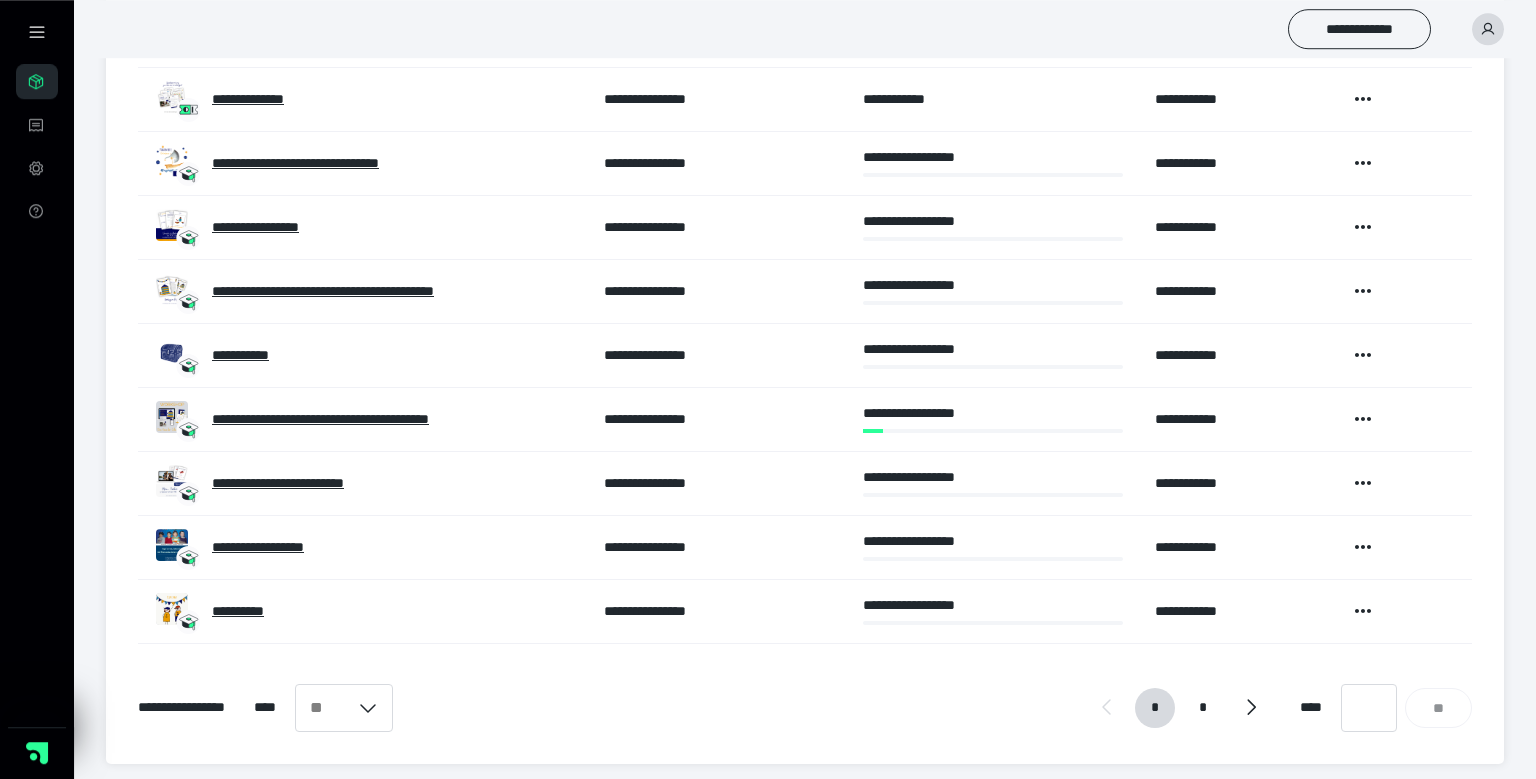scroll, scrollTop: 440, scrollLeft: 0, axis: vertical 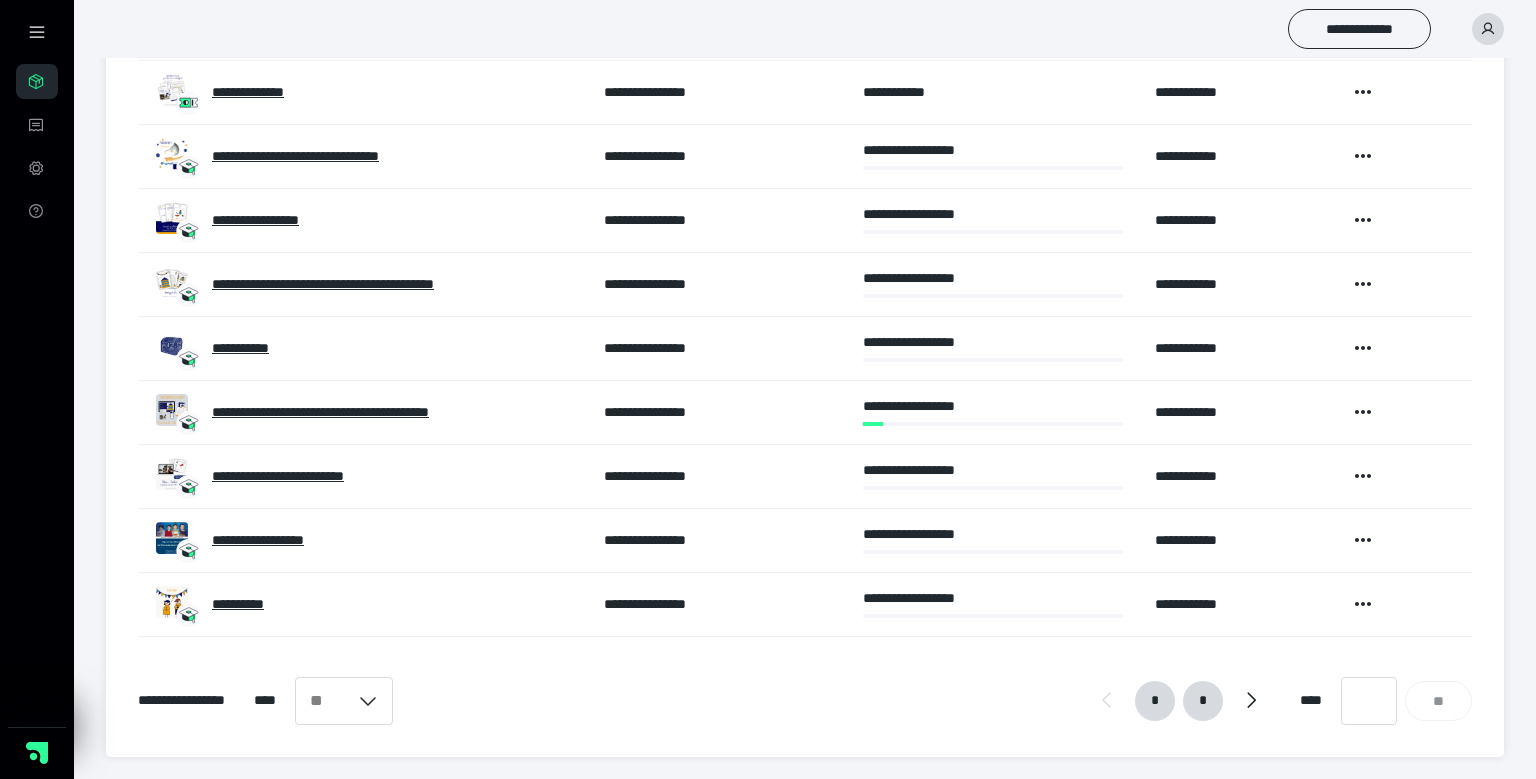 click on "*" at bounding box center [1203, 701] 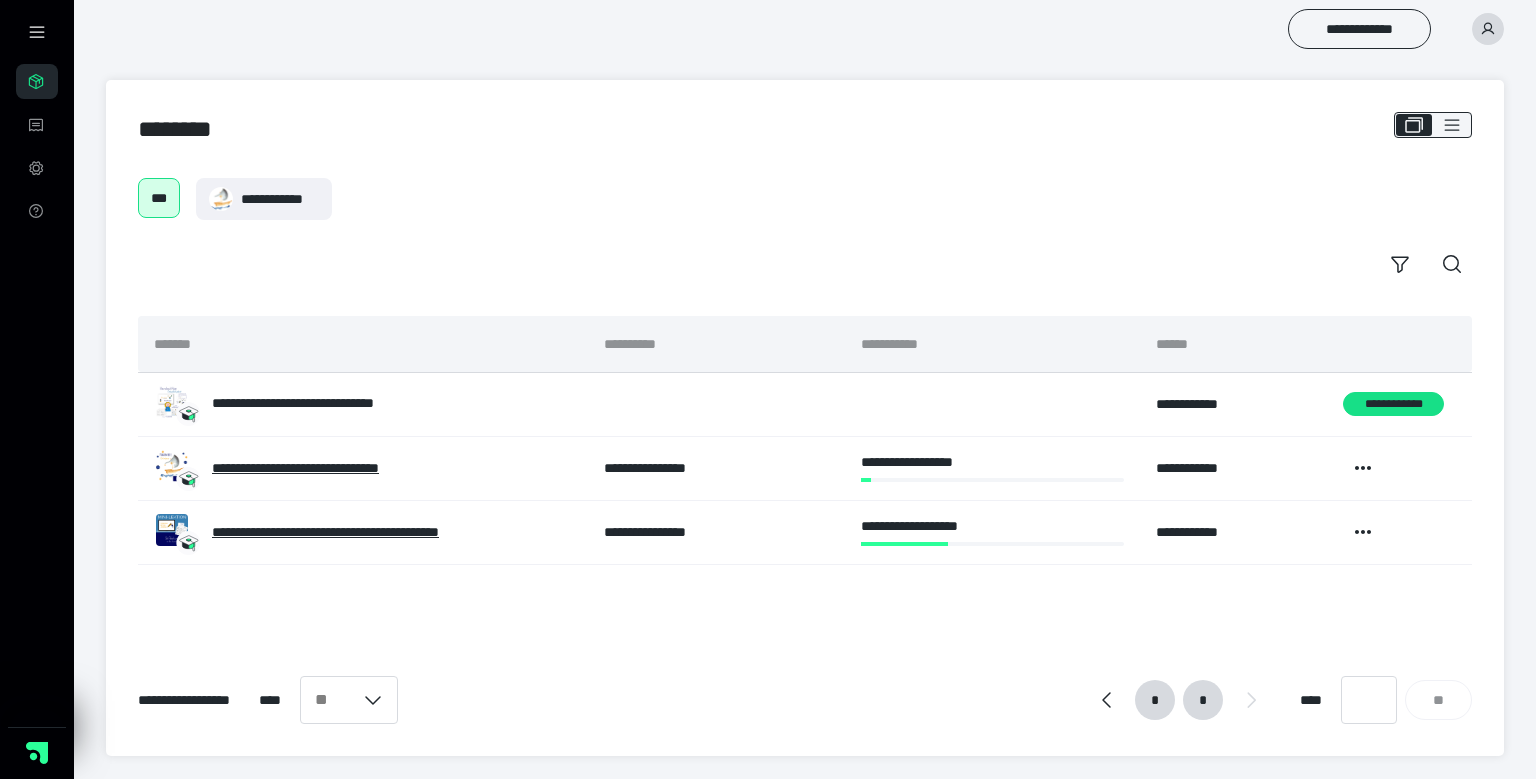 click on "*" at bounding box center (1155, 700) 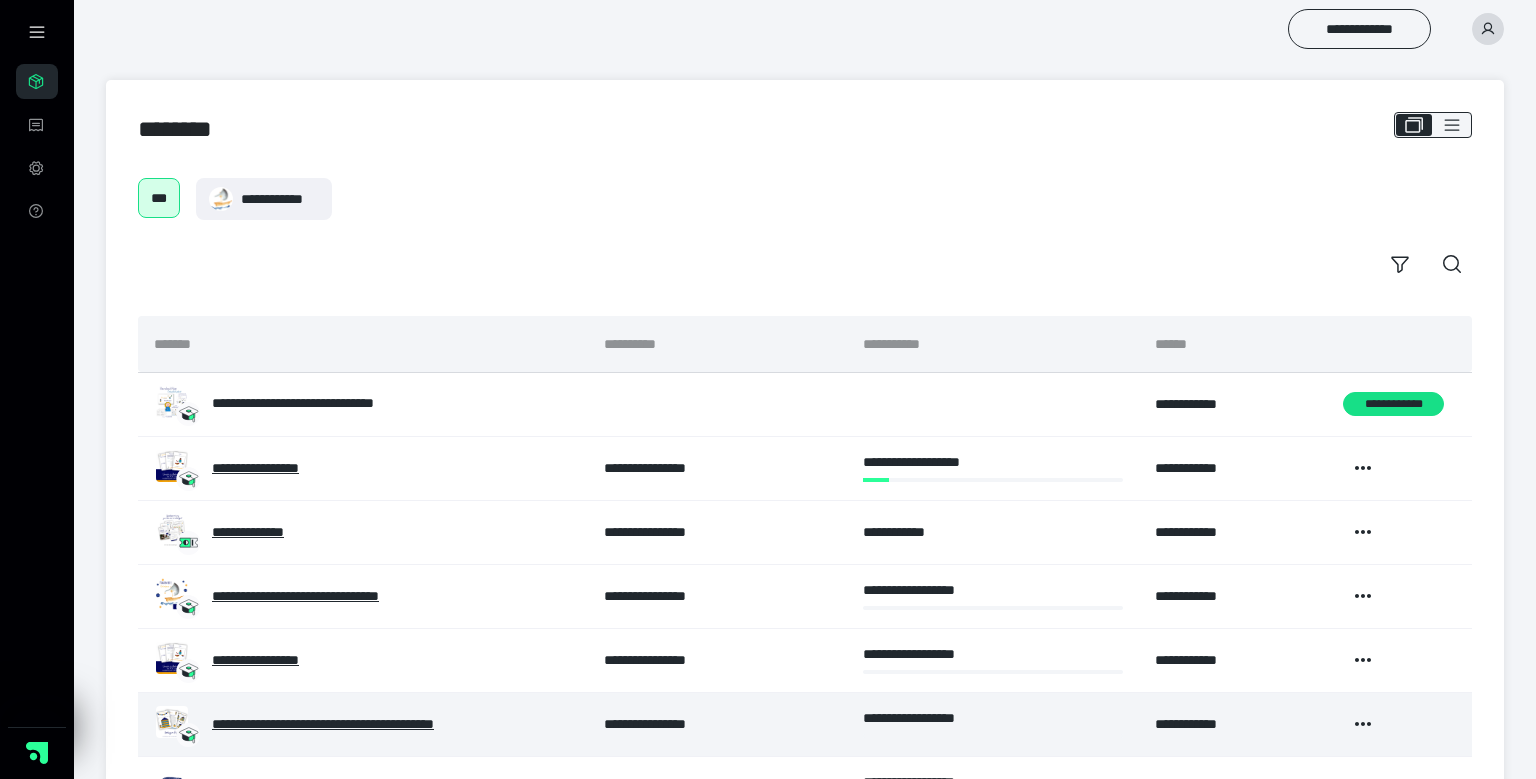 click on "**********" at bounding box center [367, 724] 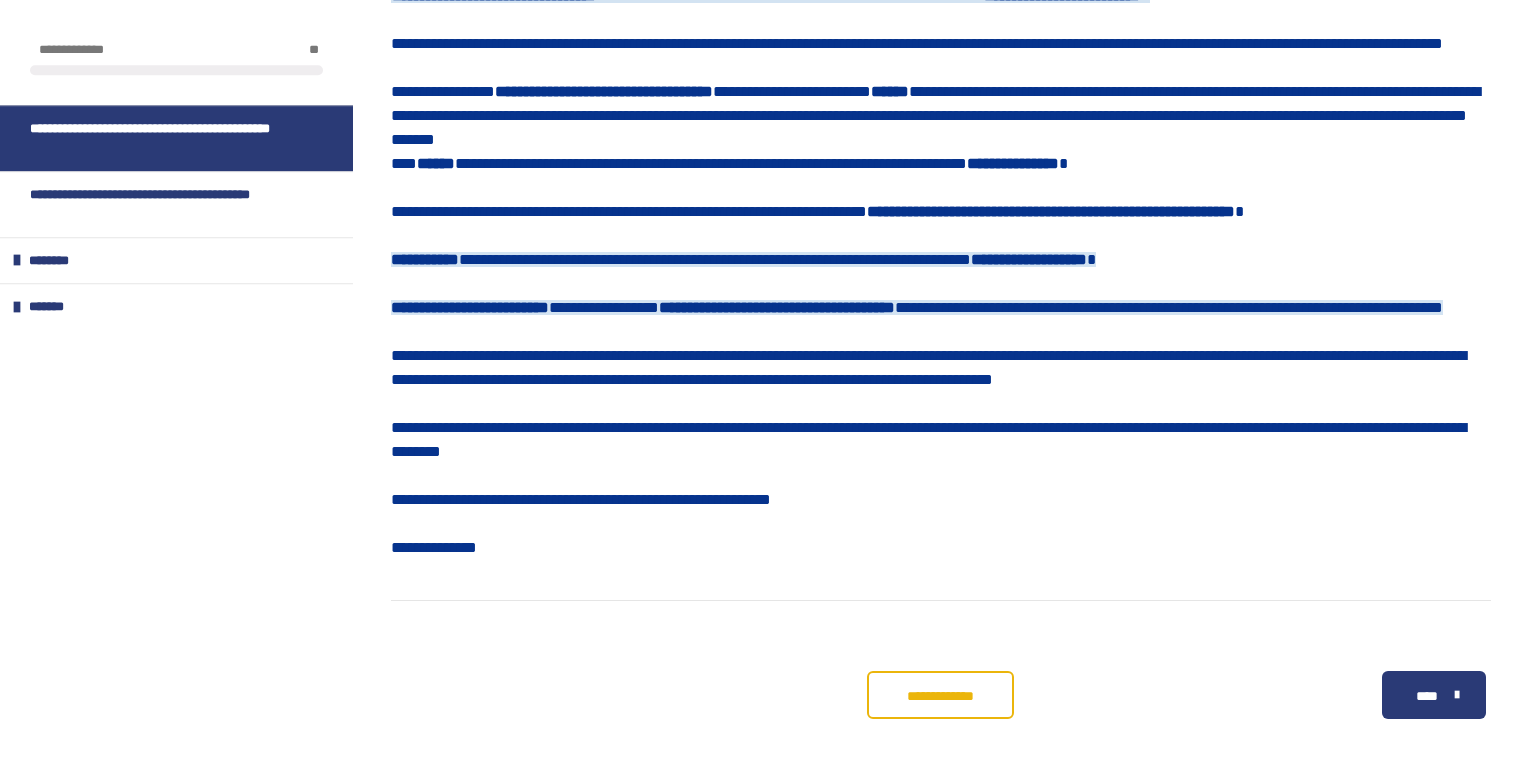scroll, scrollTop: 744, scrollLeft: 0, axis: vertical 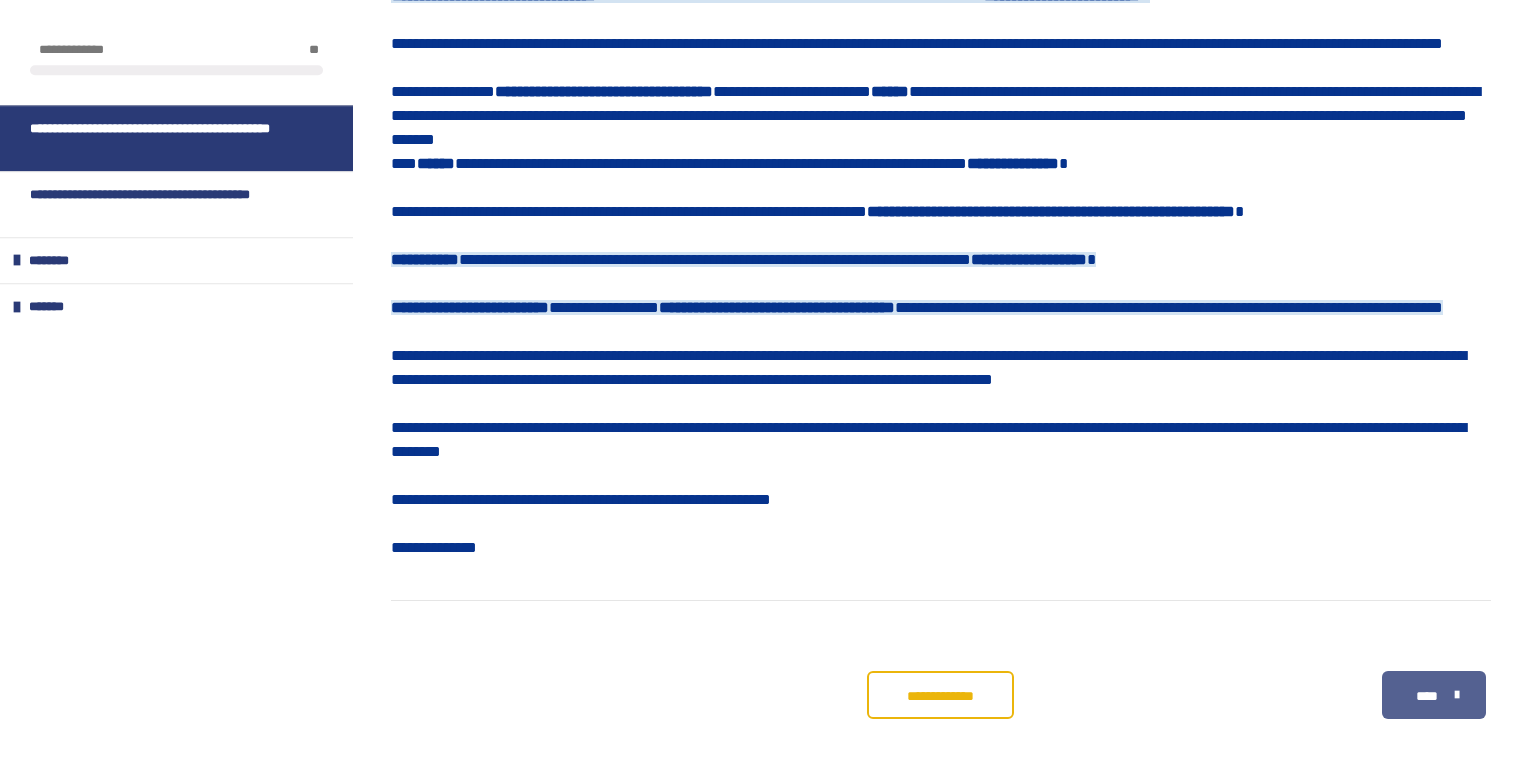 click on "****" at bounding box center [1434, 695] 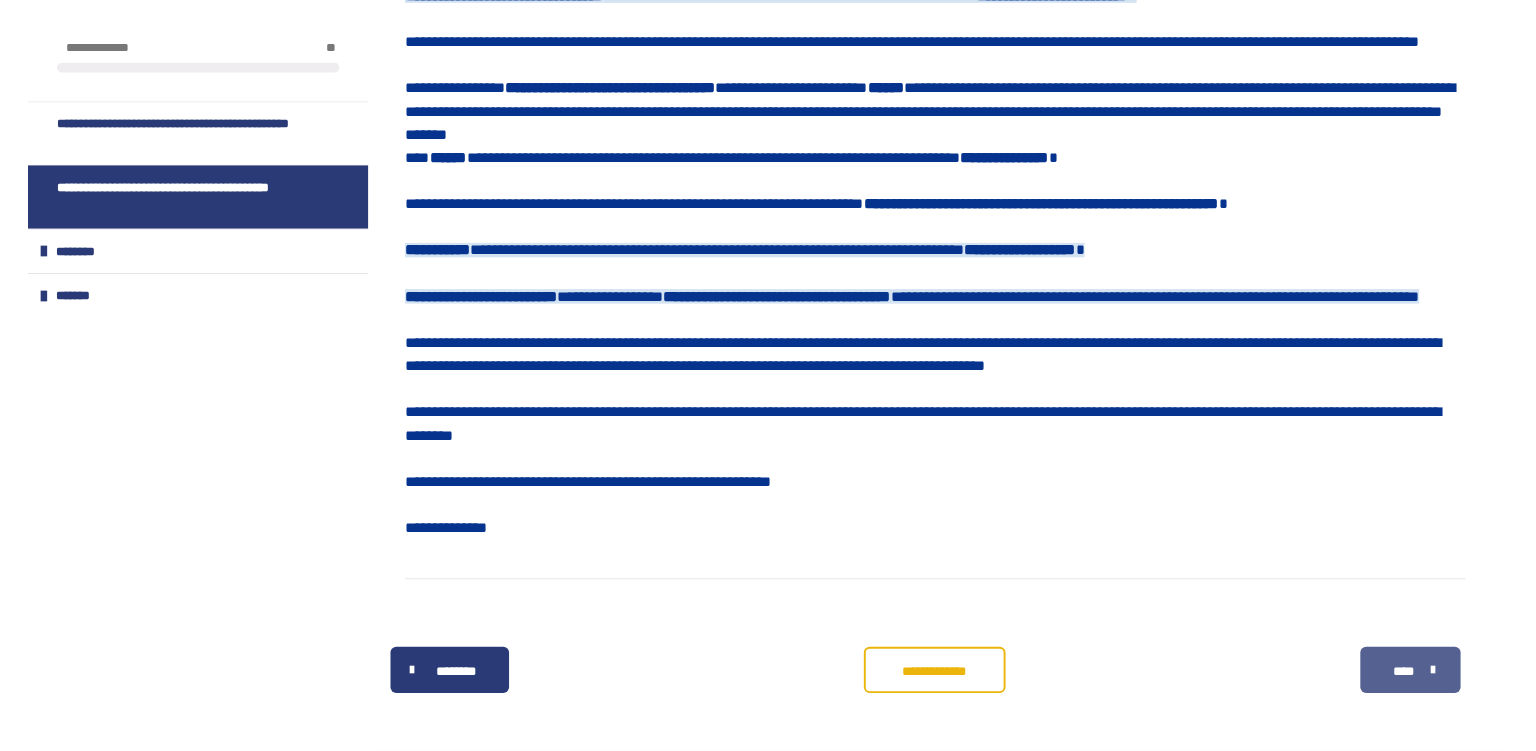 scroll, scrollTop: 431, scrollLeft: 0, axis: vertical 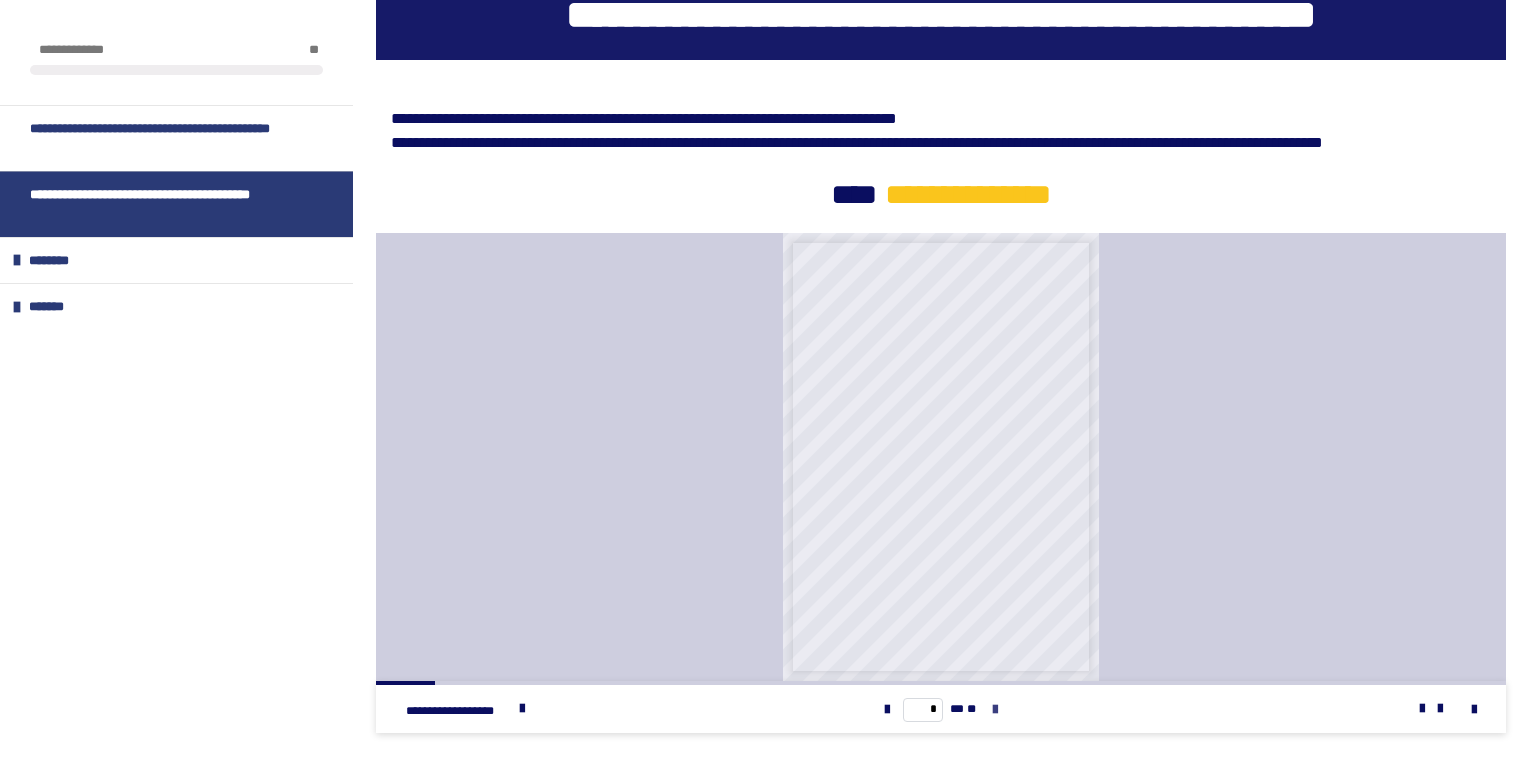 click at bounding box center [995, 710] 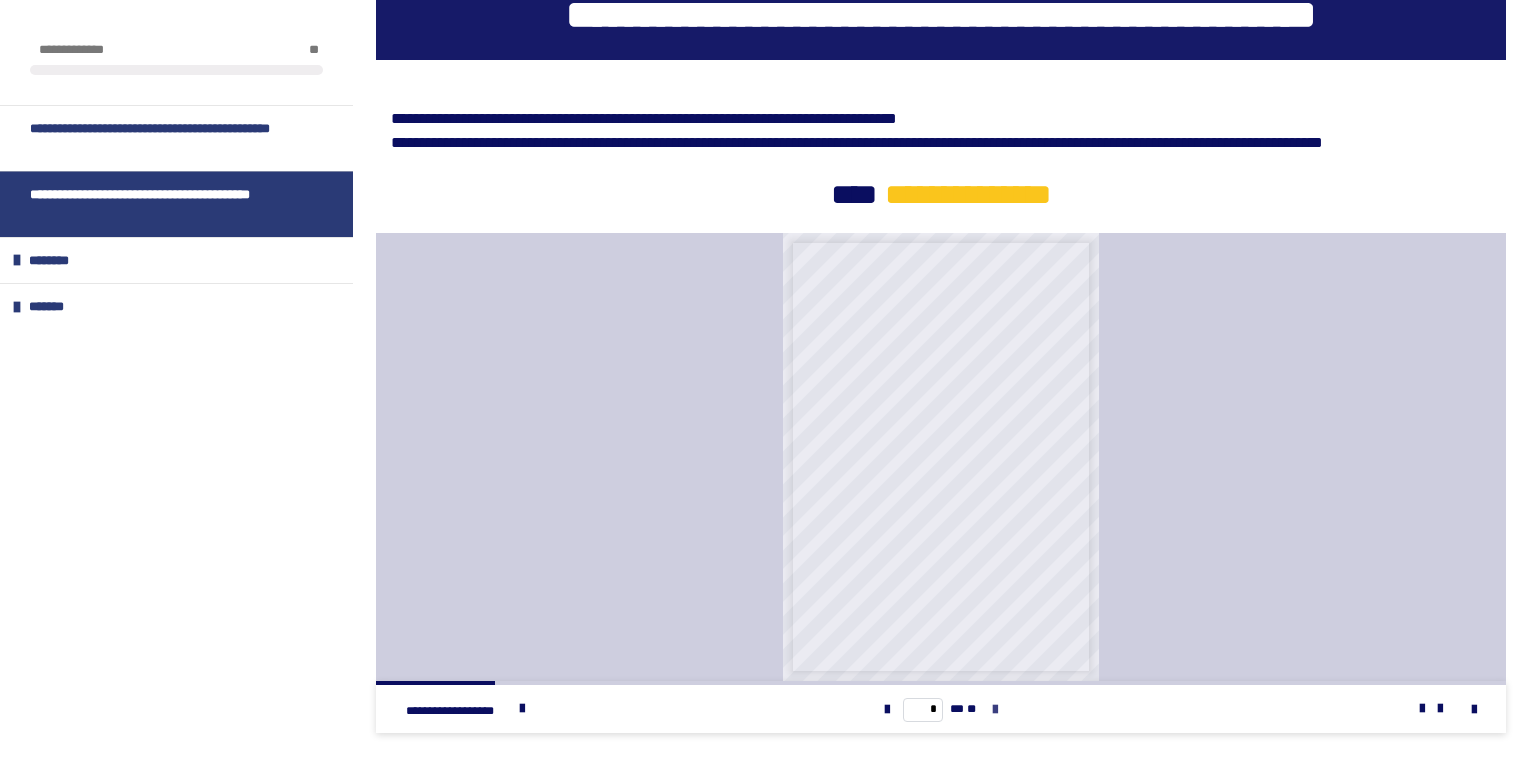 click at bounding box center [995, 710] 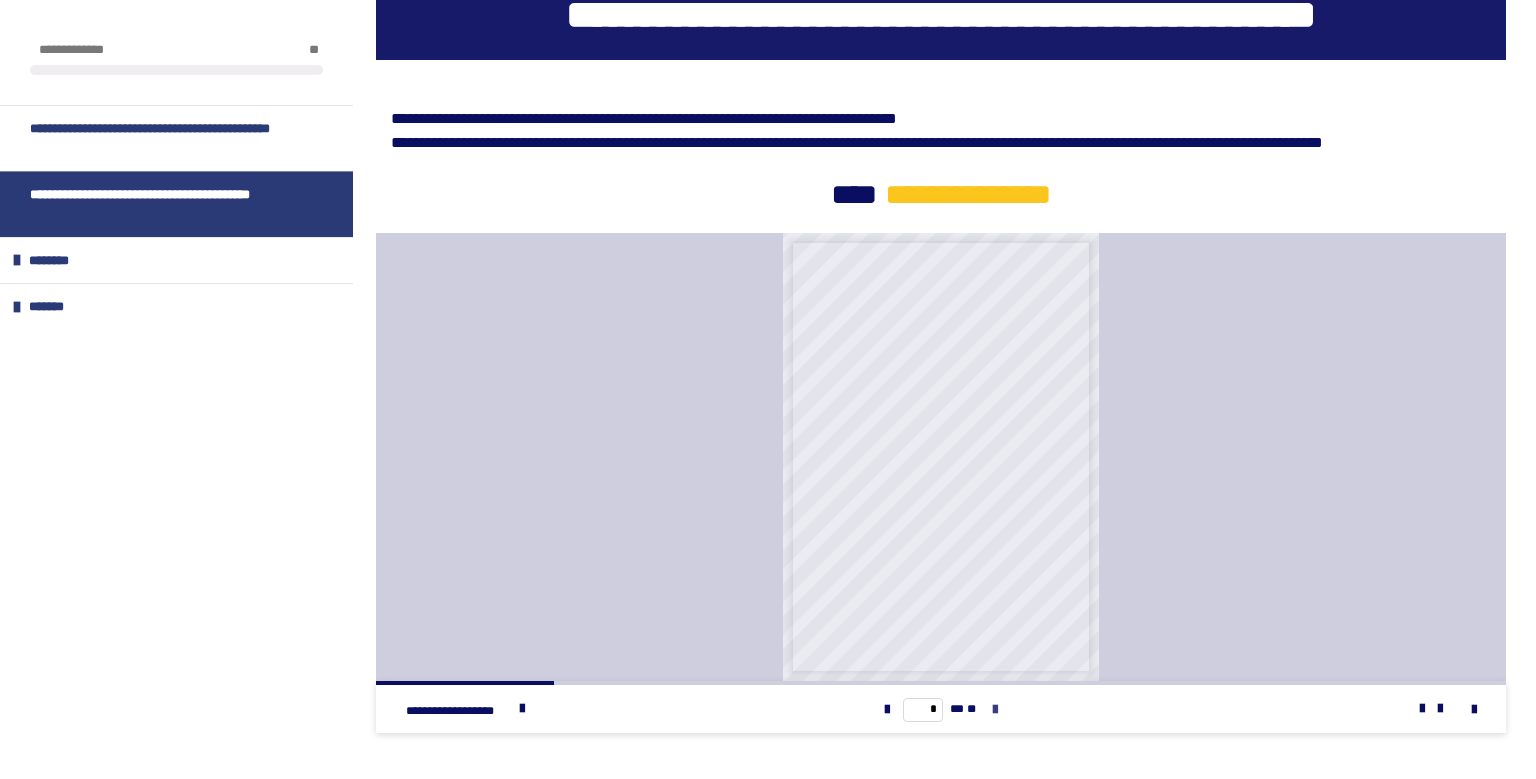 click at bounding box center (995, 710) 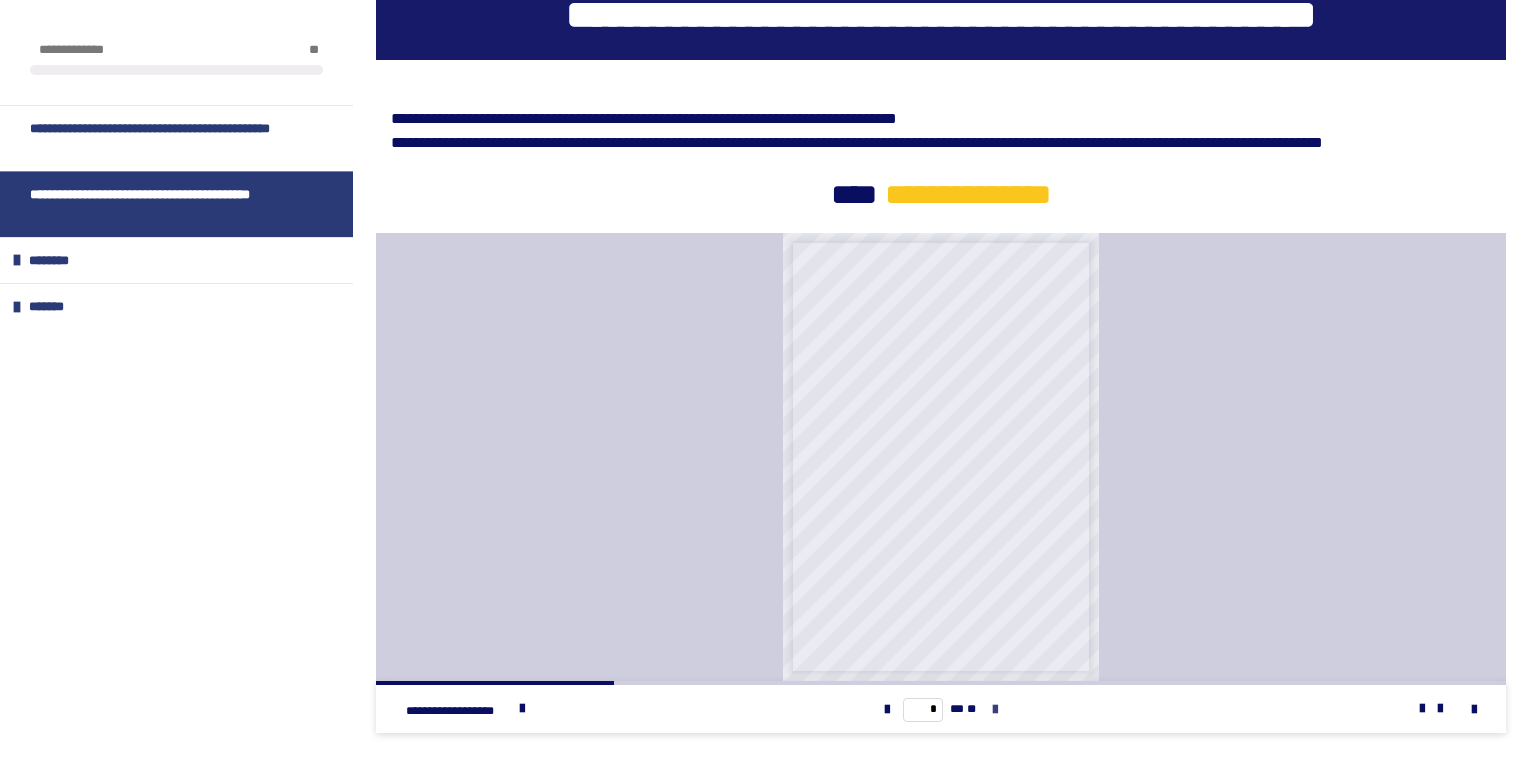 click at bounding box center (995, 710) 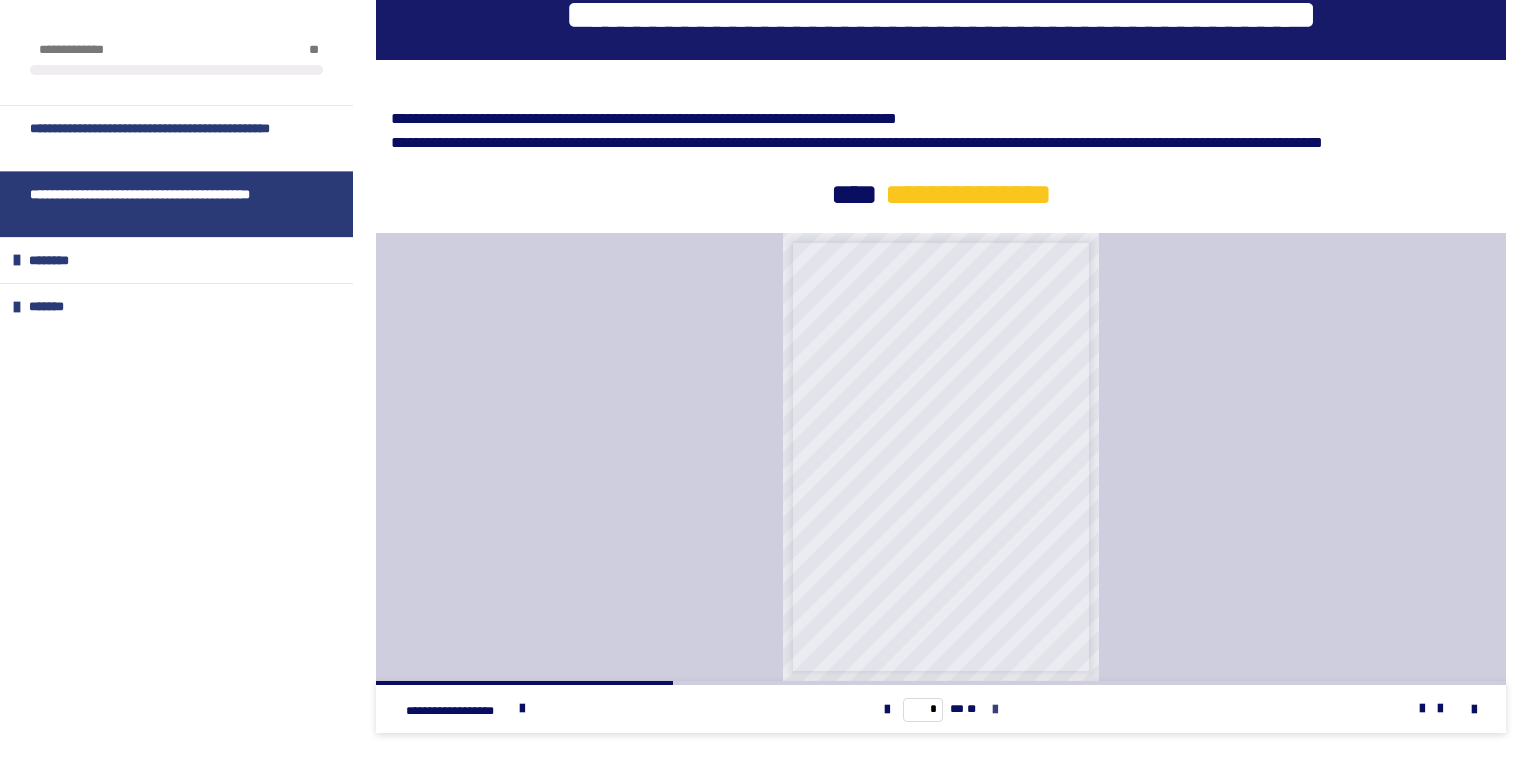 click at bounding box center (995, 710) 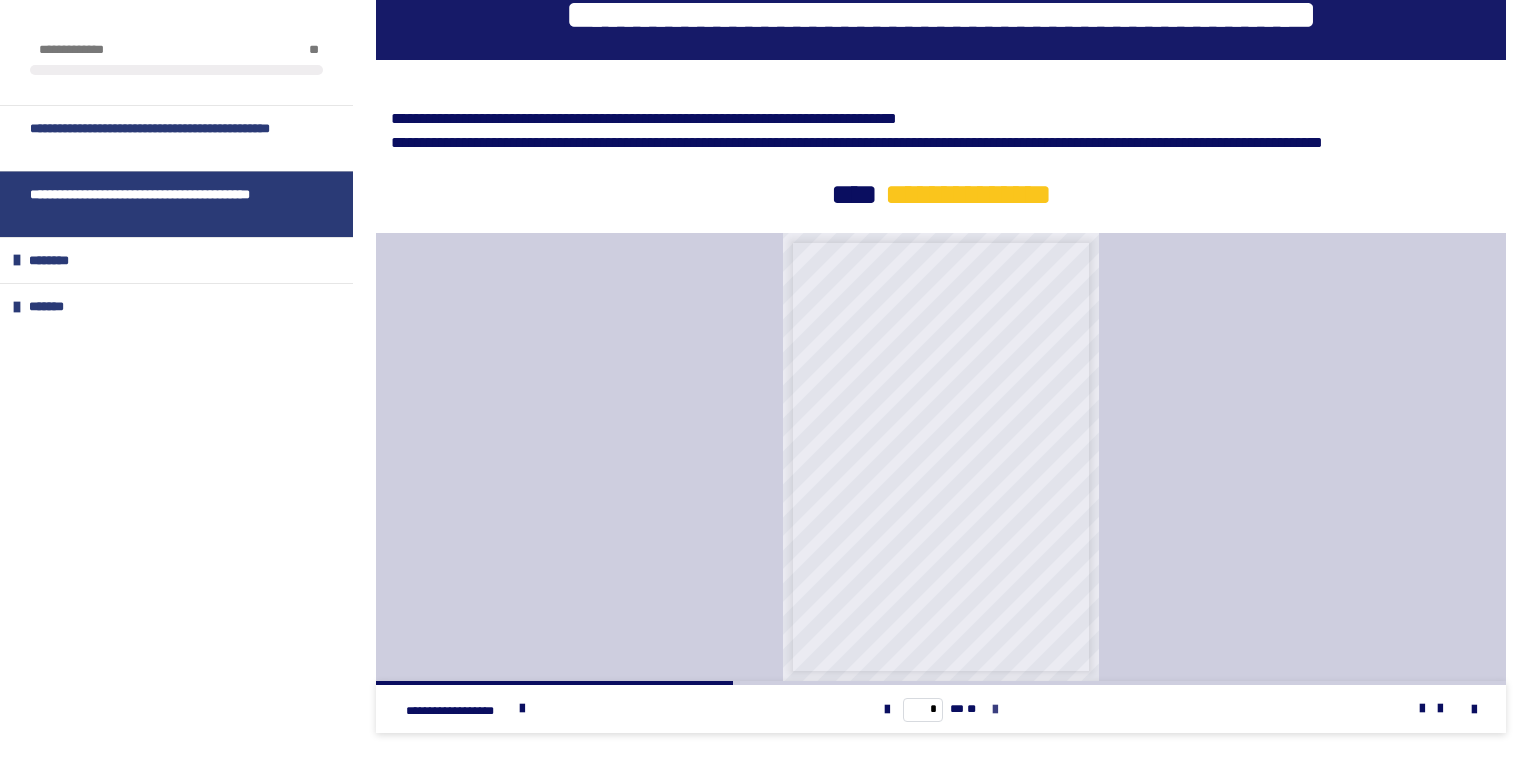 click at bounding box center [995, 710] 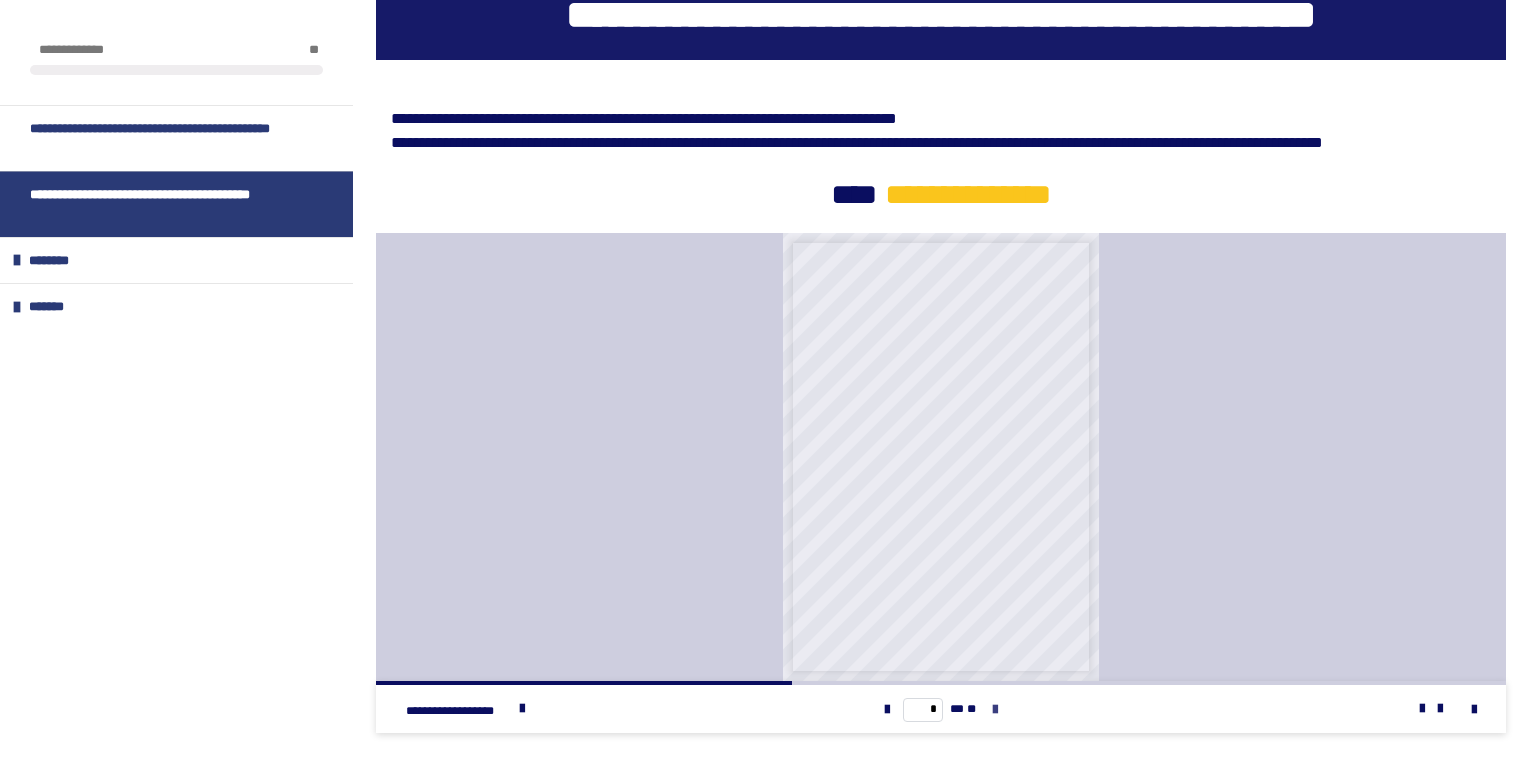 click at bounding box center (995, 710) 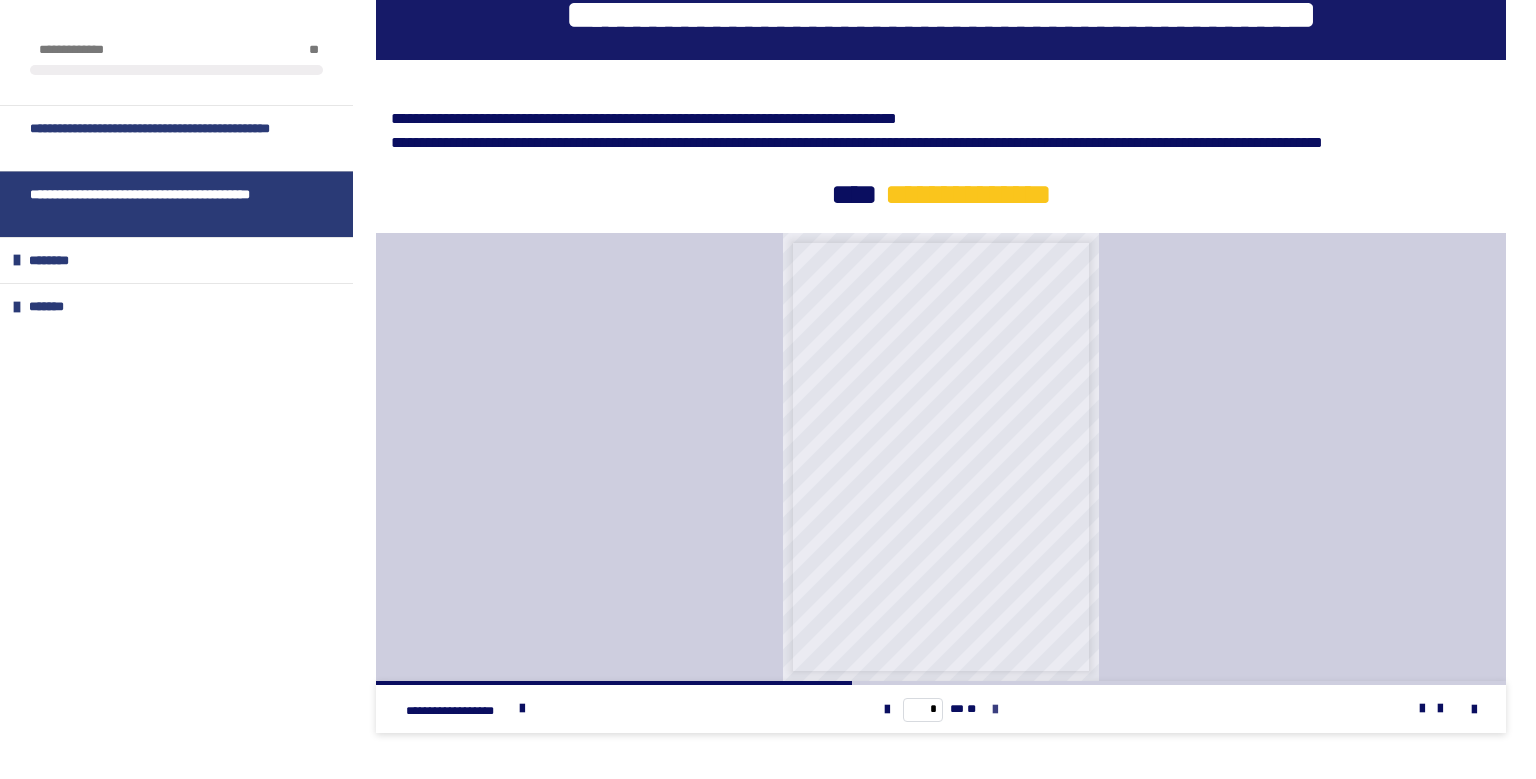click at bounding box center (995, 710) 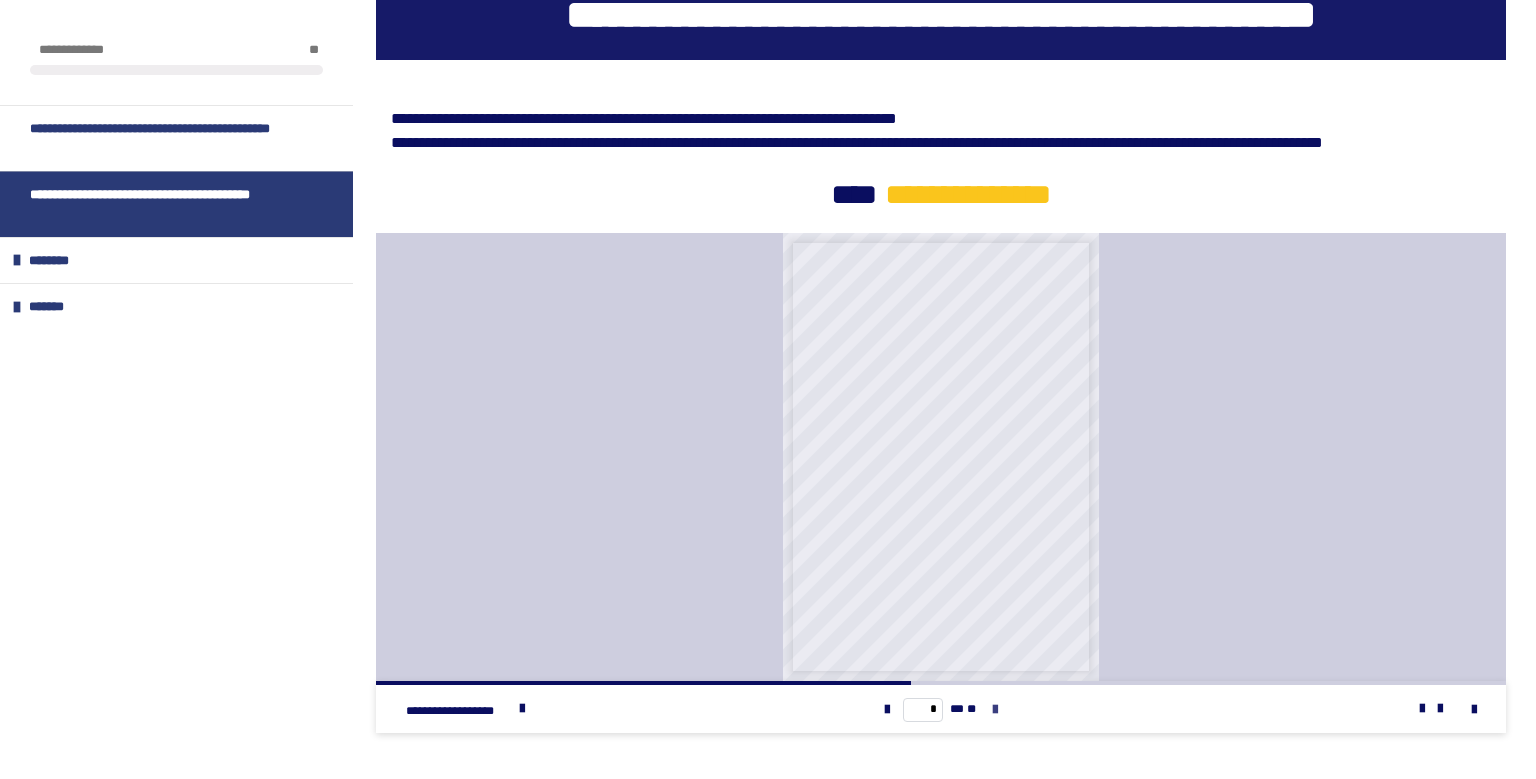 click at bounding box center [995, 710] 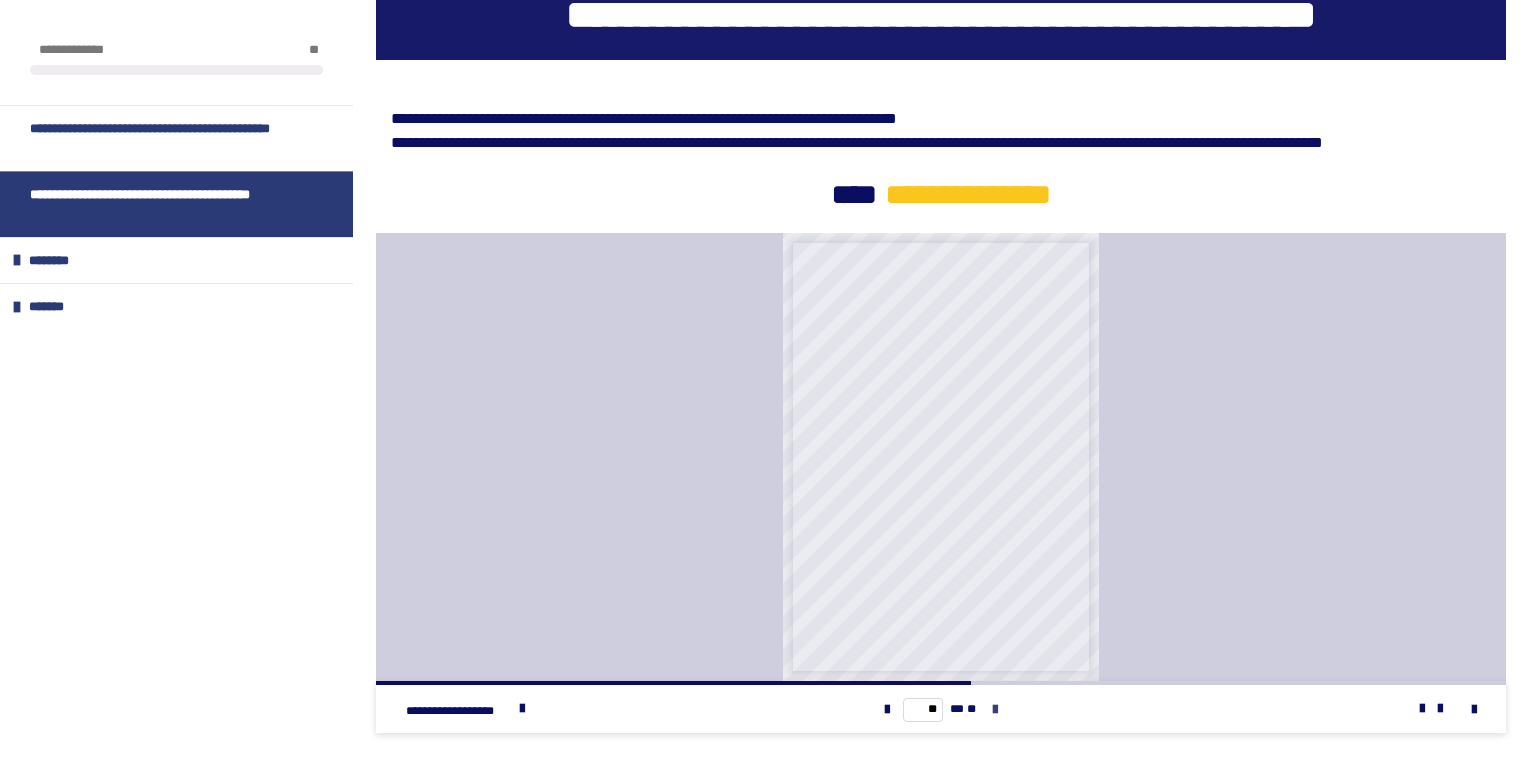 click at bounding box center [995, 710] 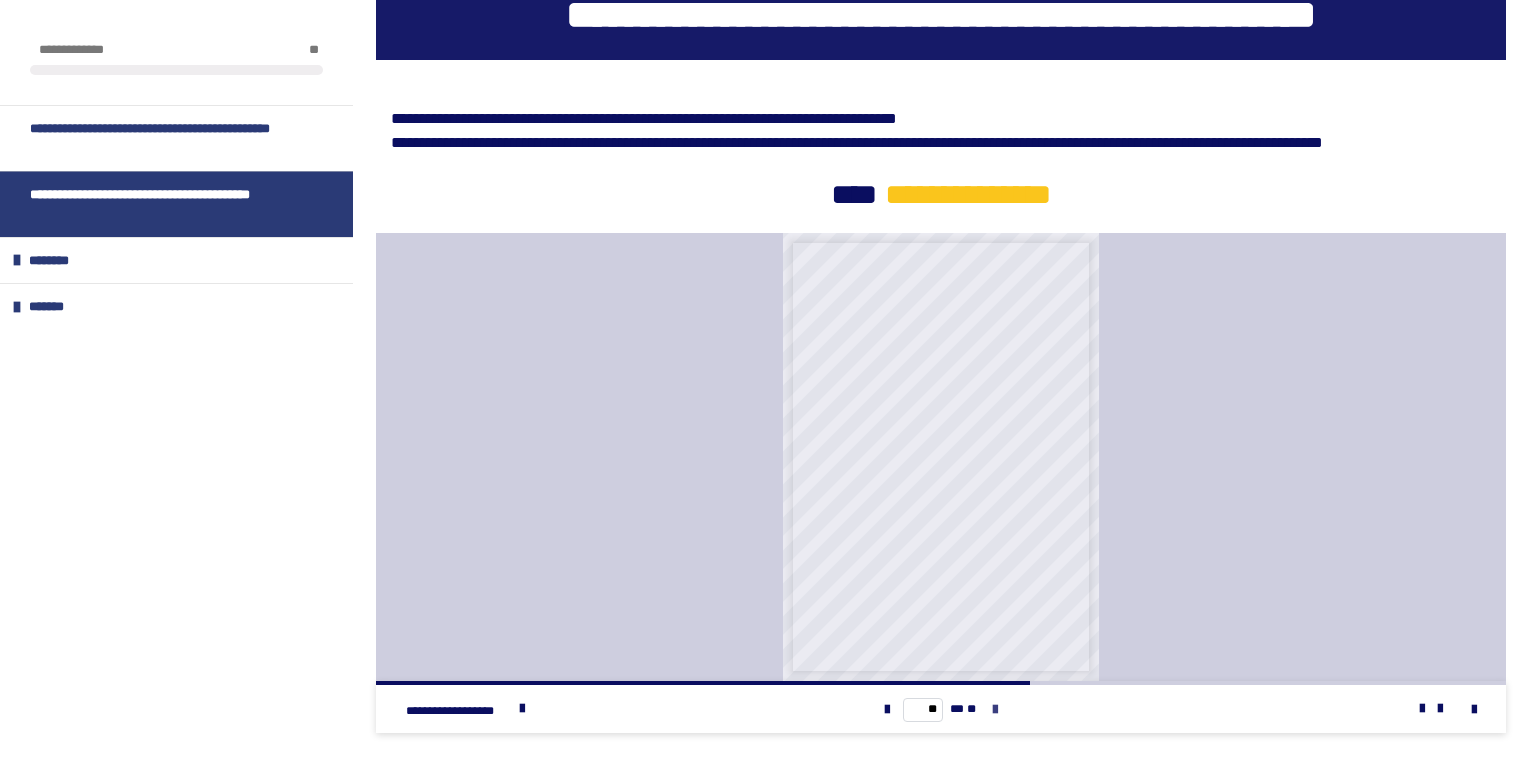 click at bounding box center [995, 710] 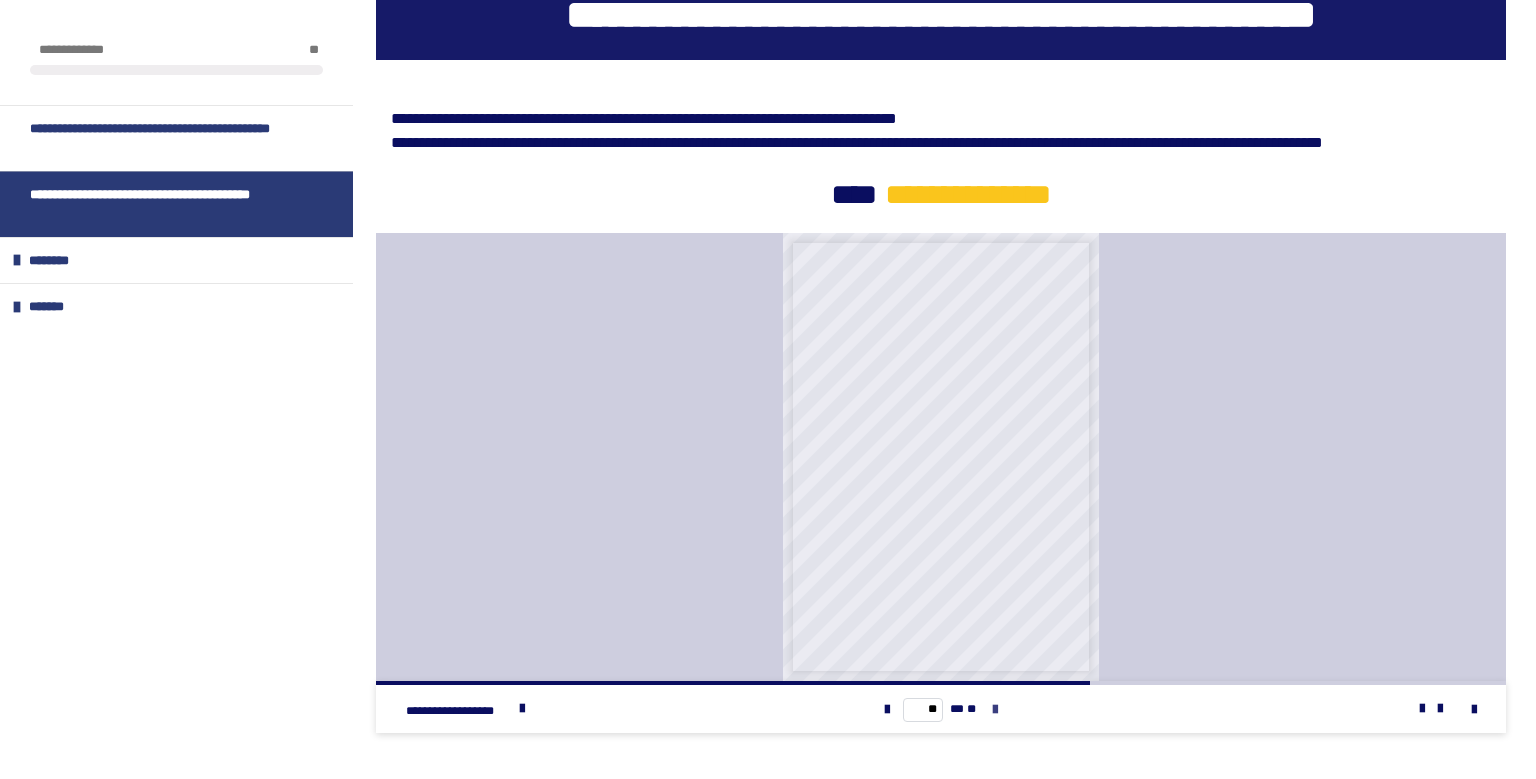 click at bounding box center [995, 710] 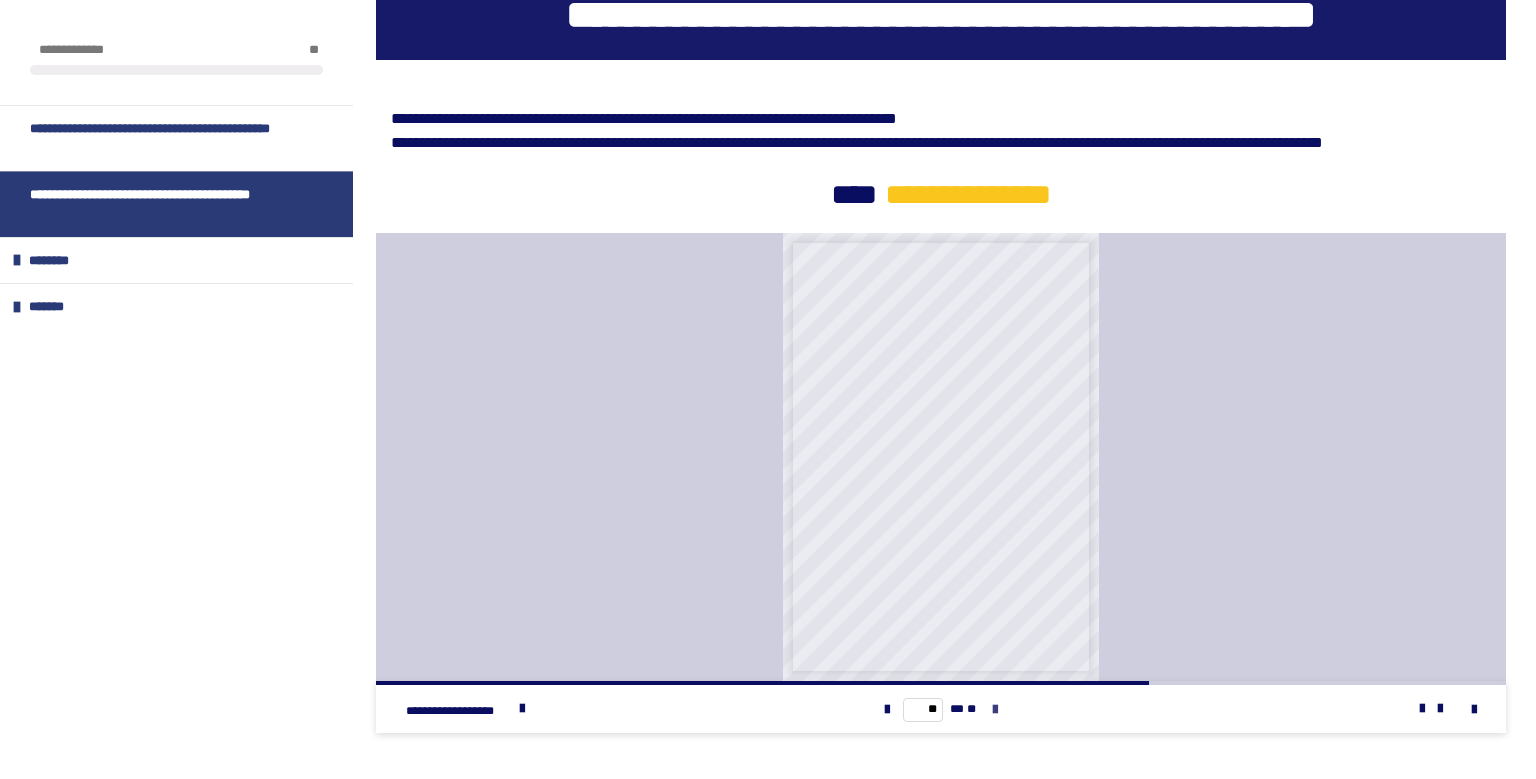 click at bounding box center (995, 710) 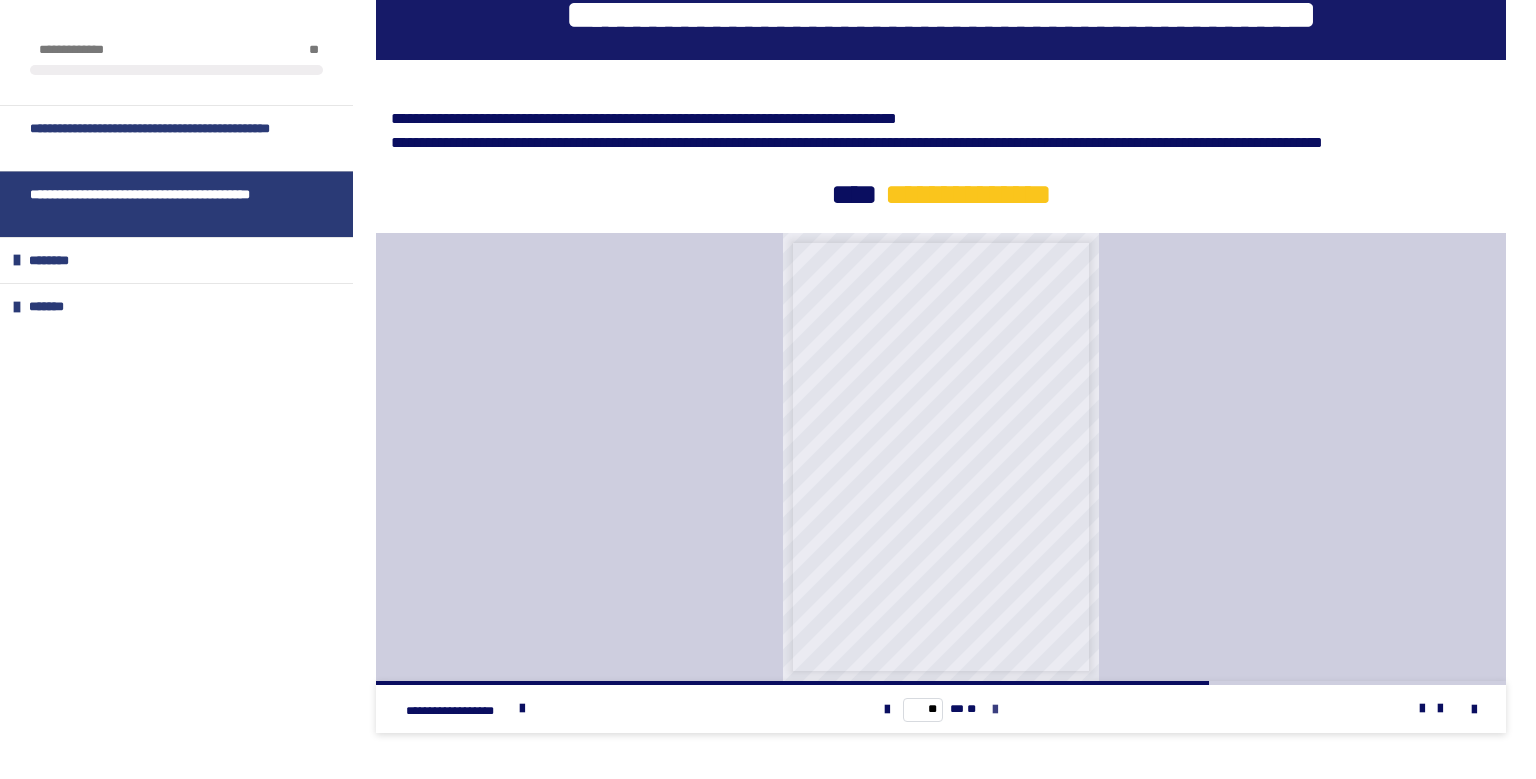 click at bounding box center [995, 710] 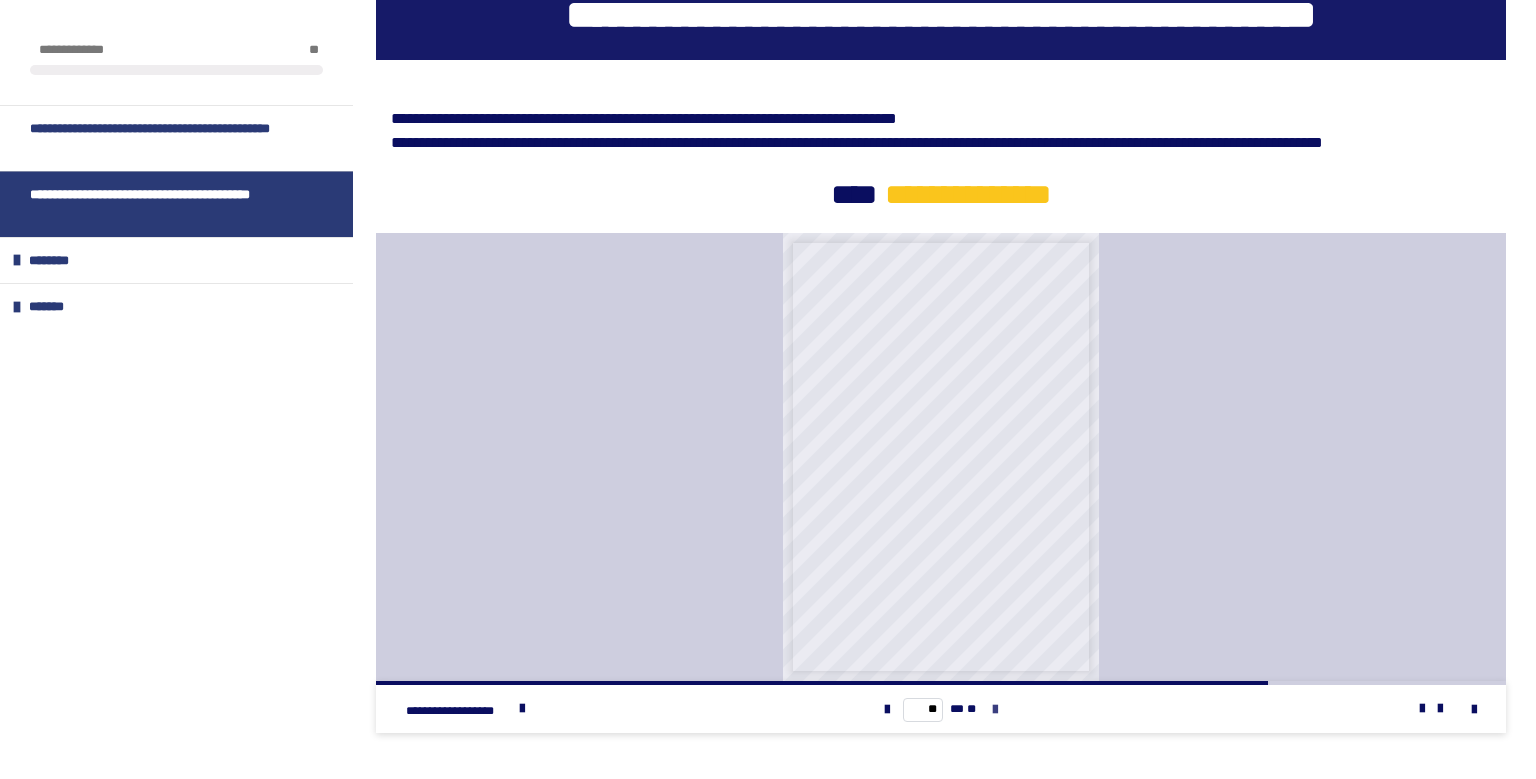 click at bounding box center (995, 710) 